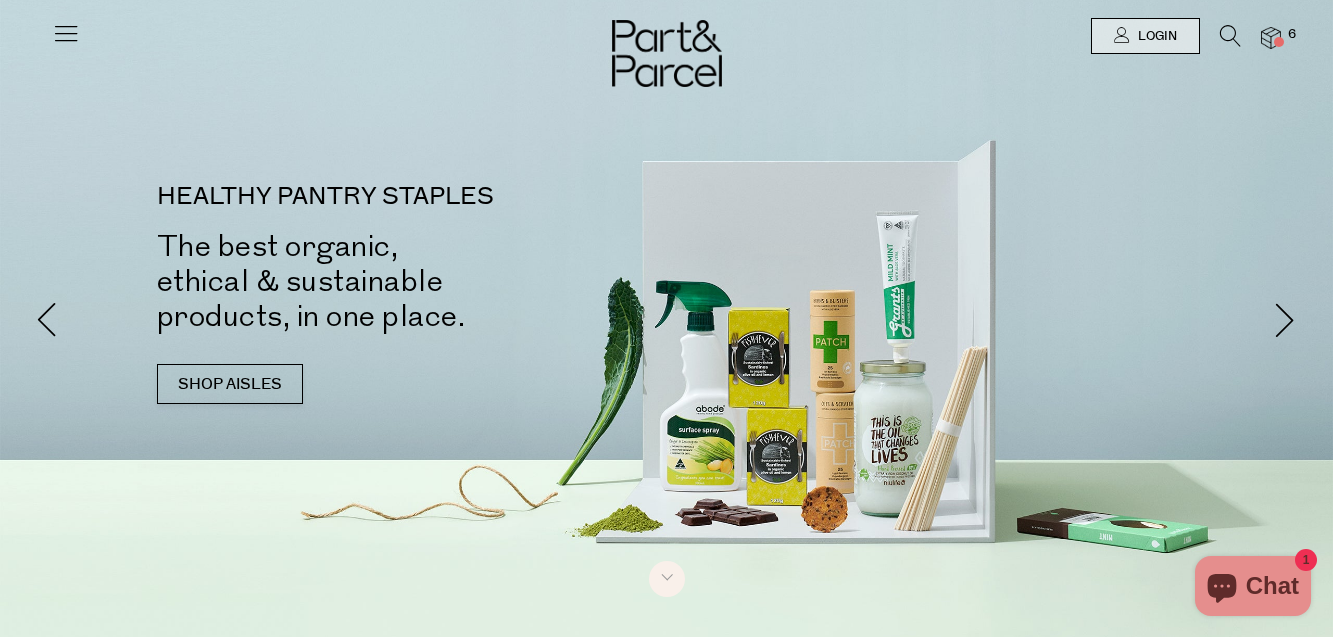 click on "Login" at bounding box center (1155, 36) 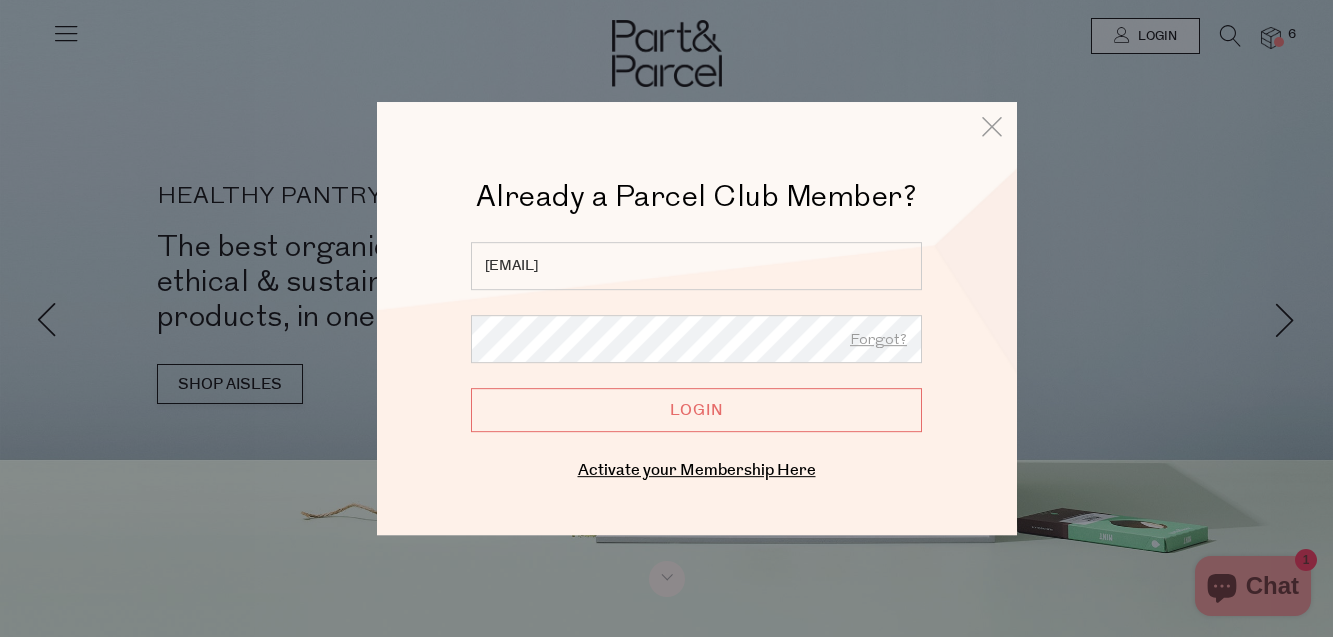 click on "Login" at bounding box center [696, 410] 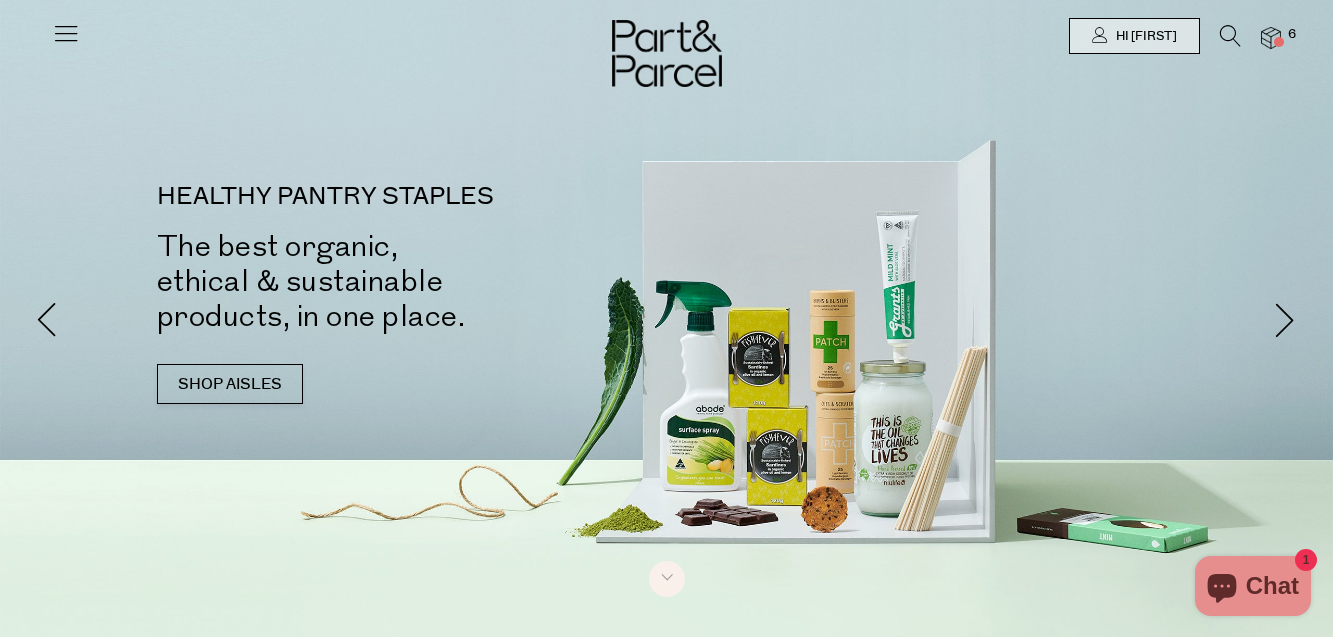 scroll, scrollTop: 0, scrollLeft: 0, axis: both 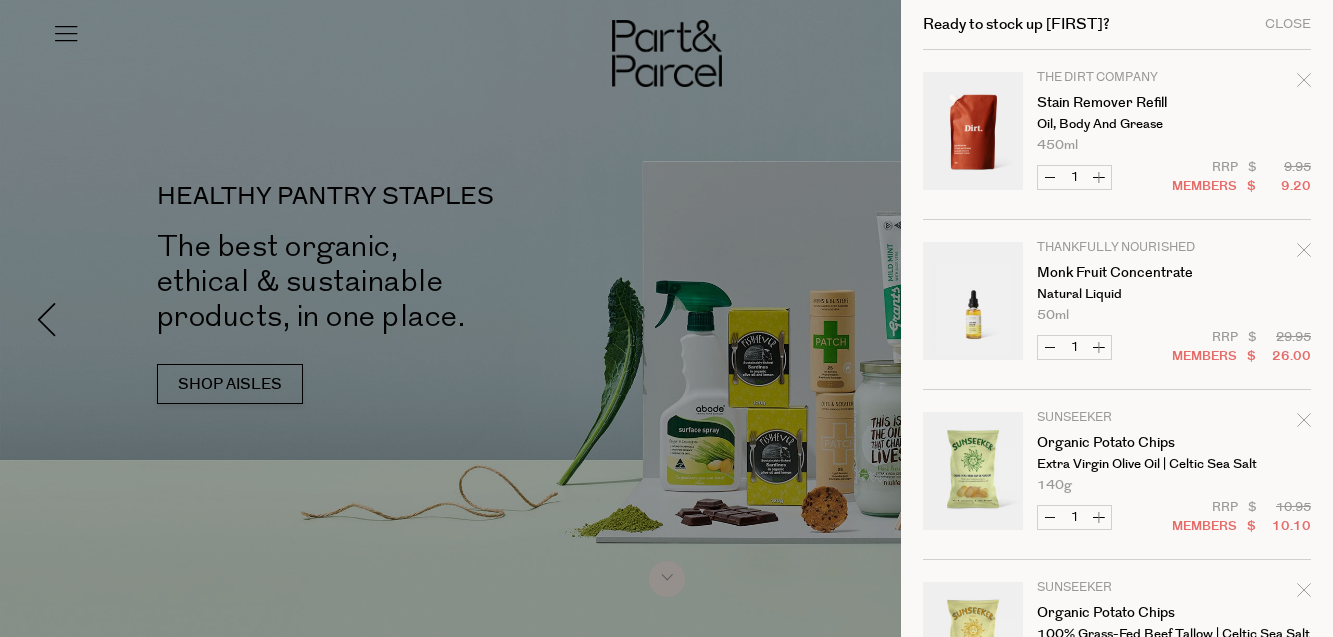 click 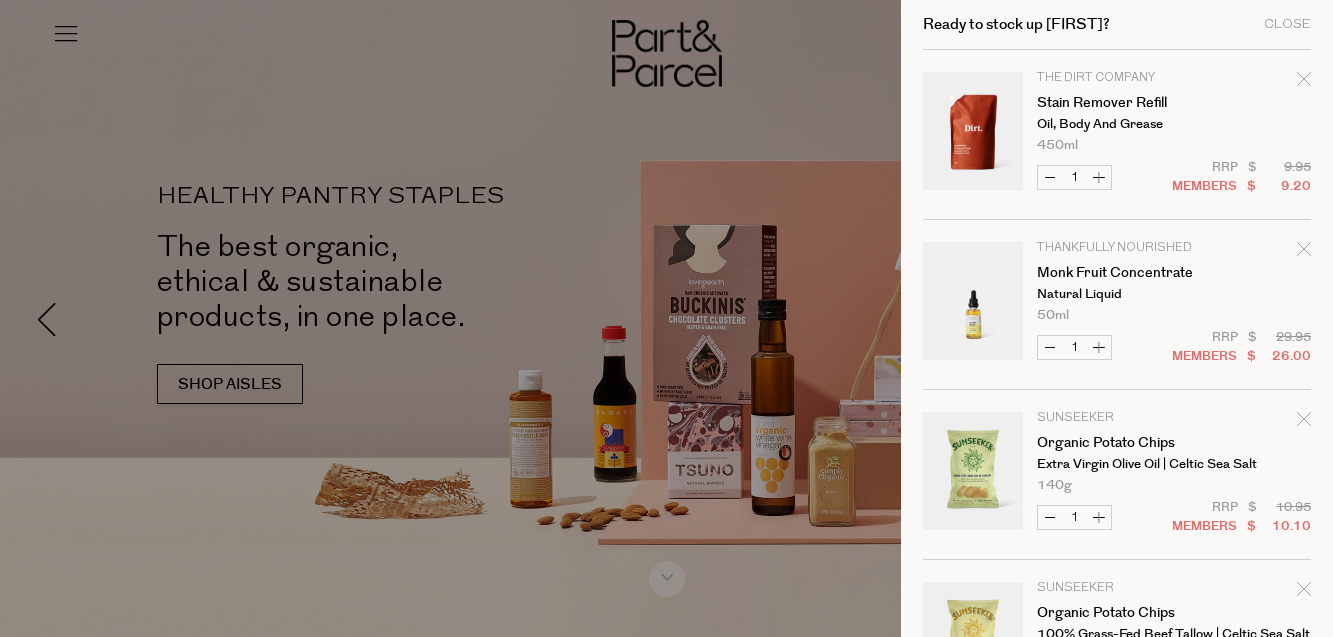 click at bounding box center (1304, 82) 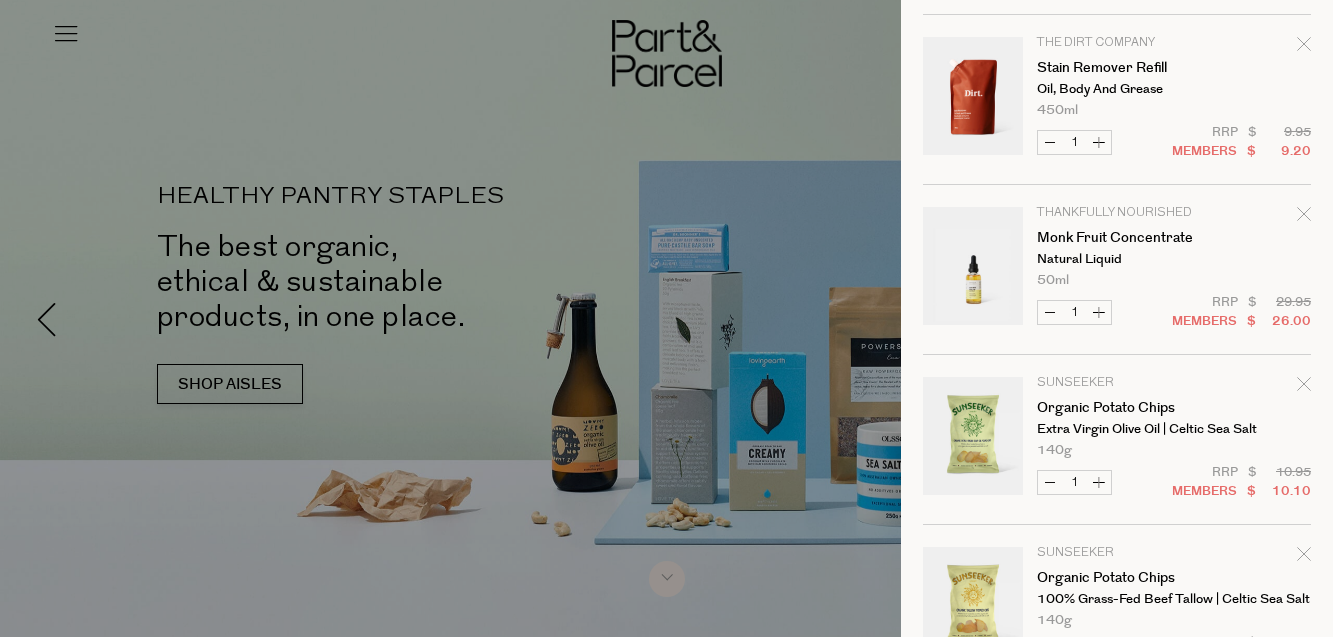 scroll, scrollTop: 0, scrollLeft: 0, axis: both 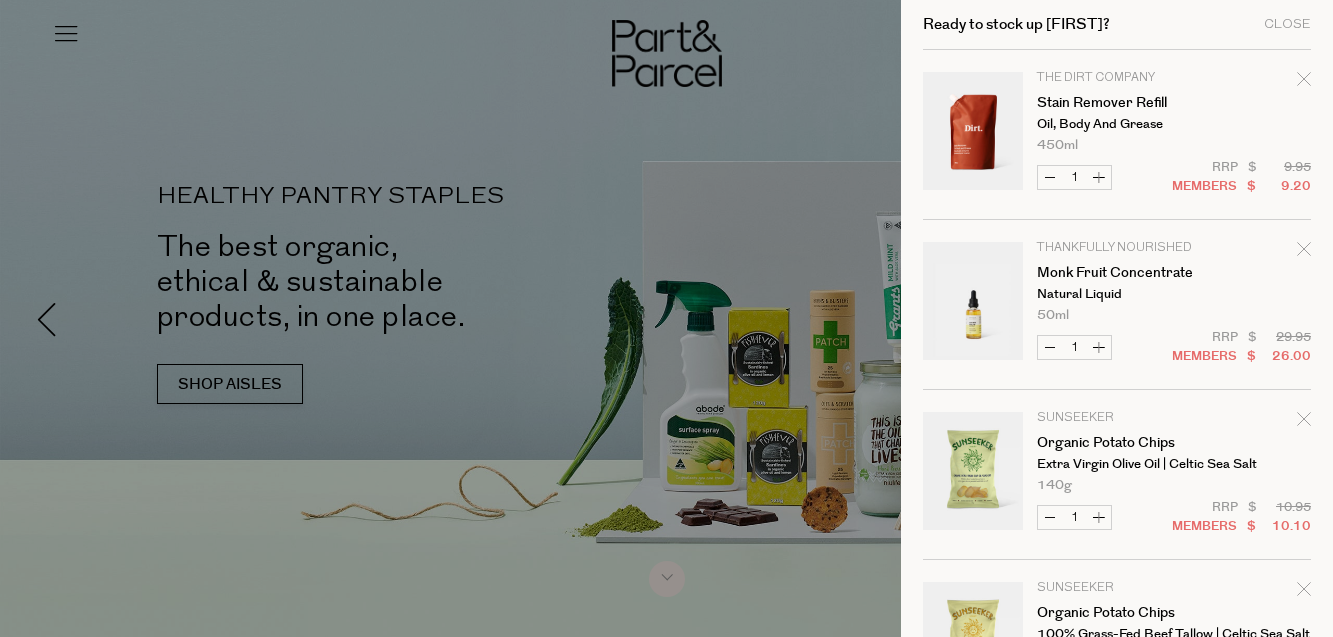 click at bounding box center (666, 318) 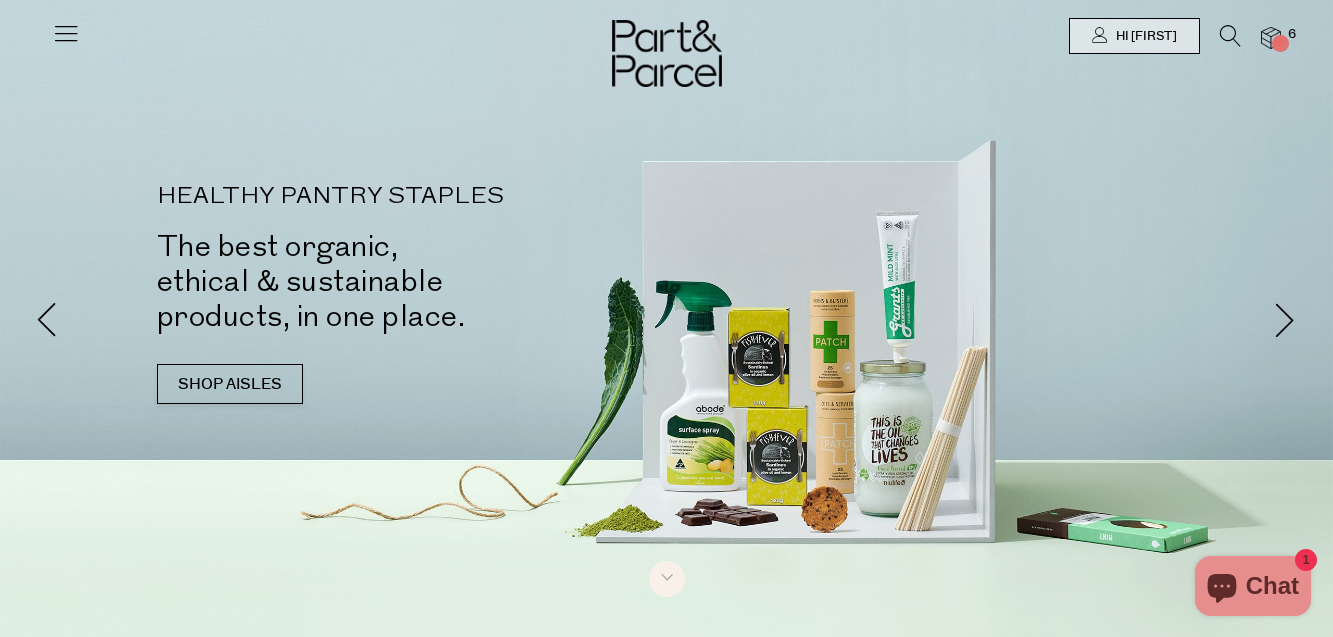 click at bounding box center (66, 33) 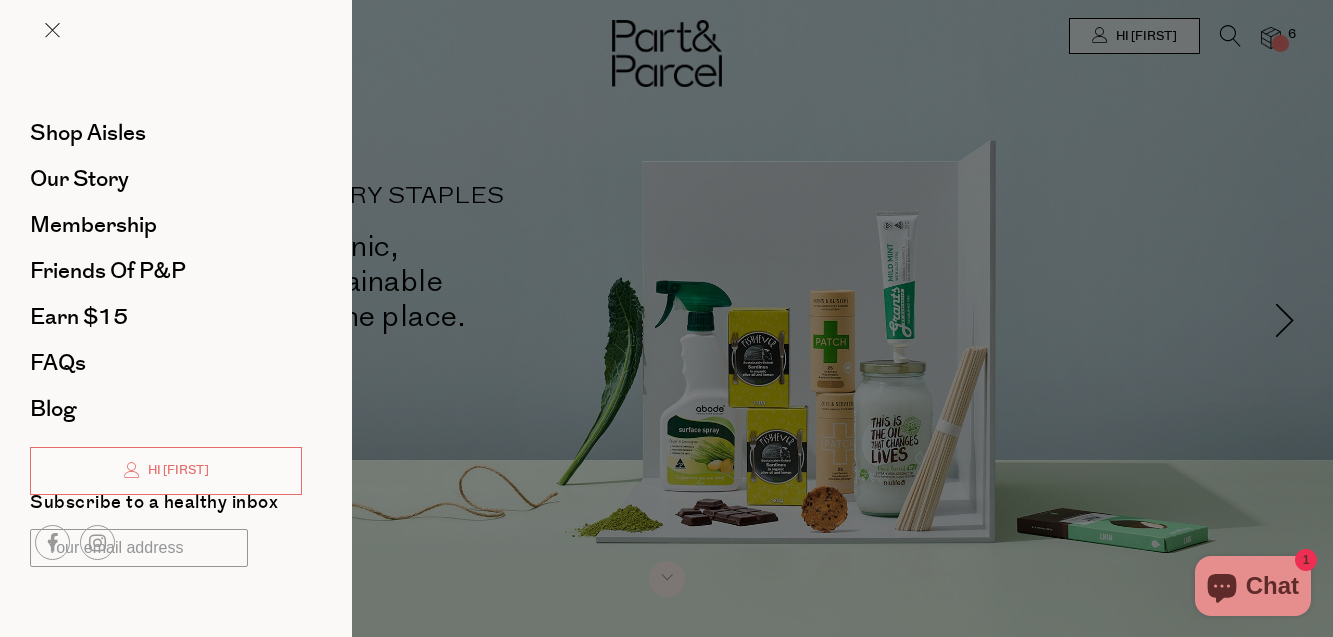 click at bounding box center [666, 318] 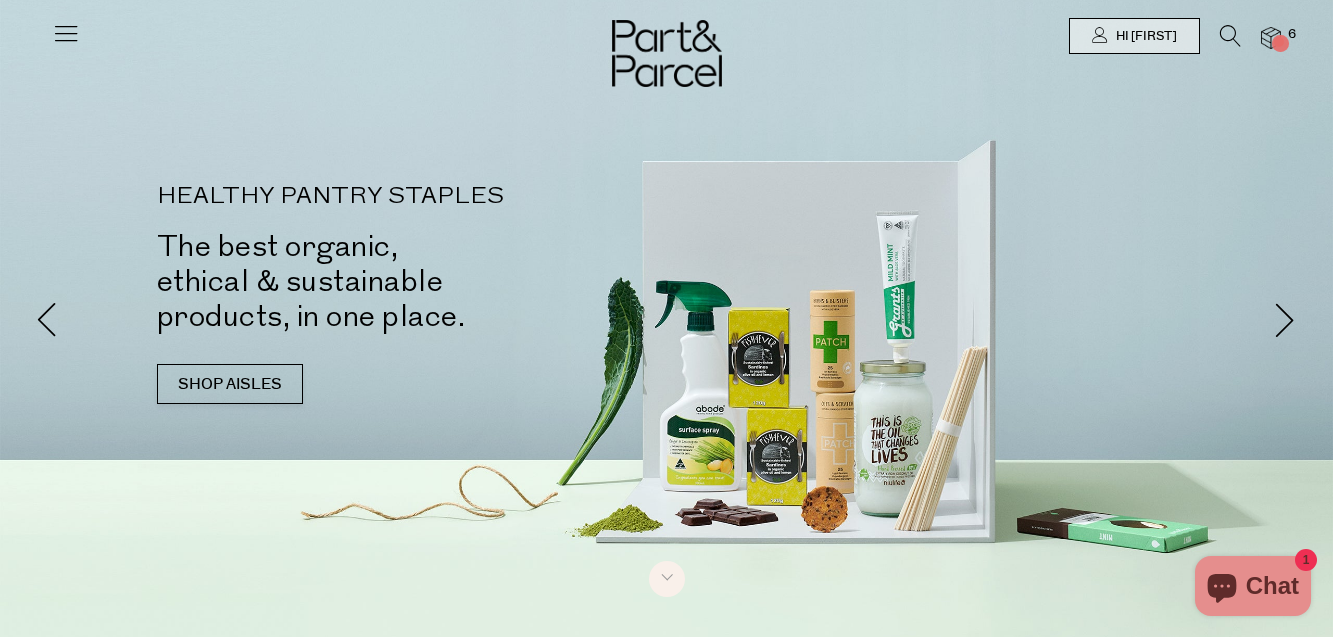click at bounding box center [1230, 36] 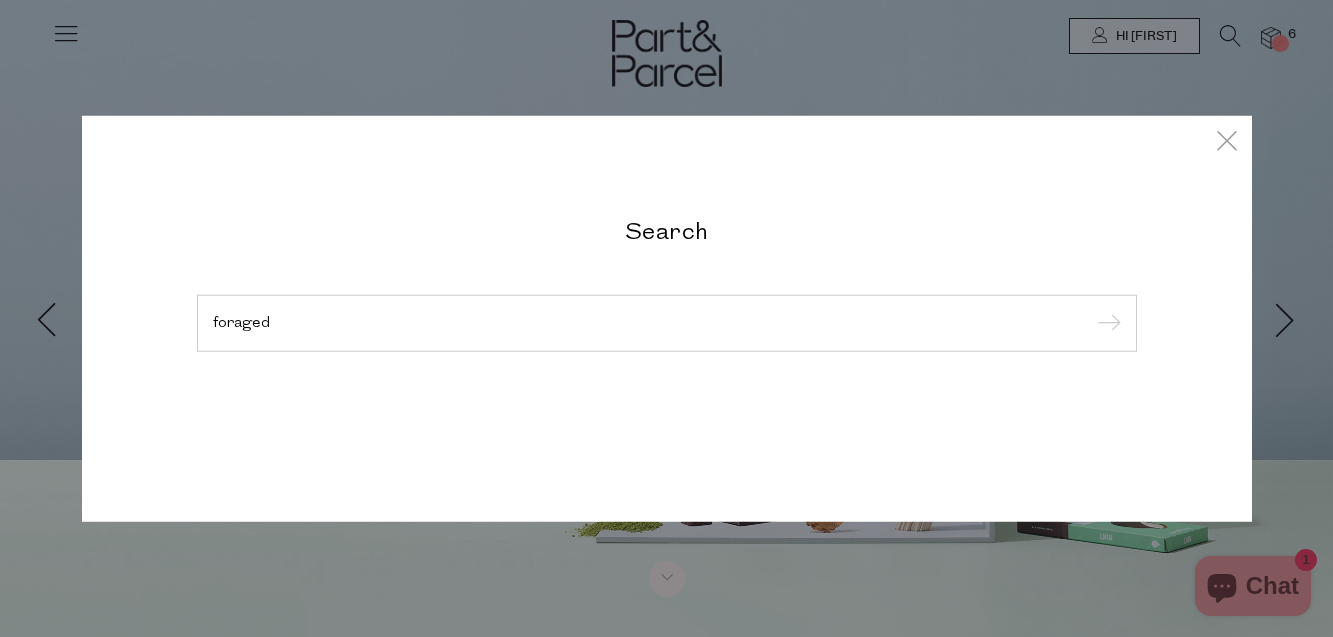 type on "foraged" 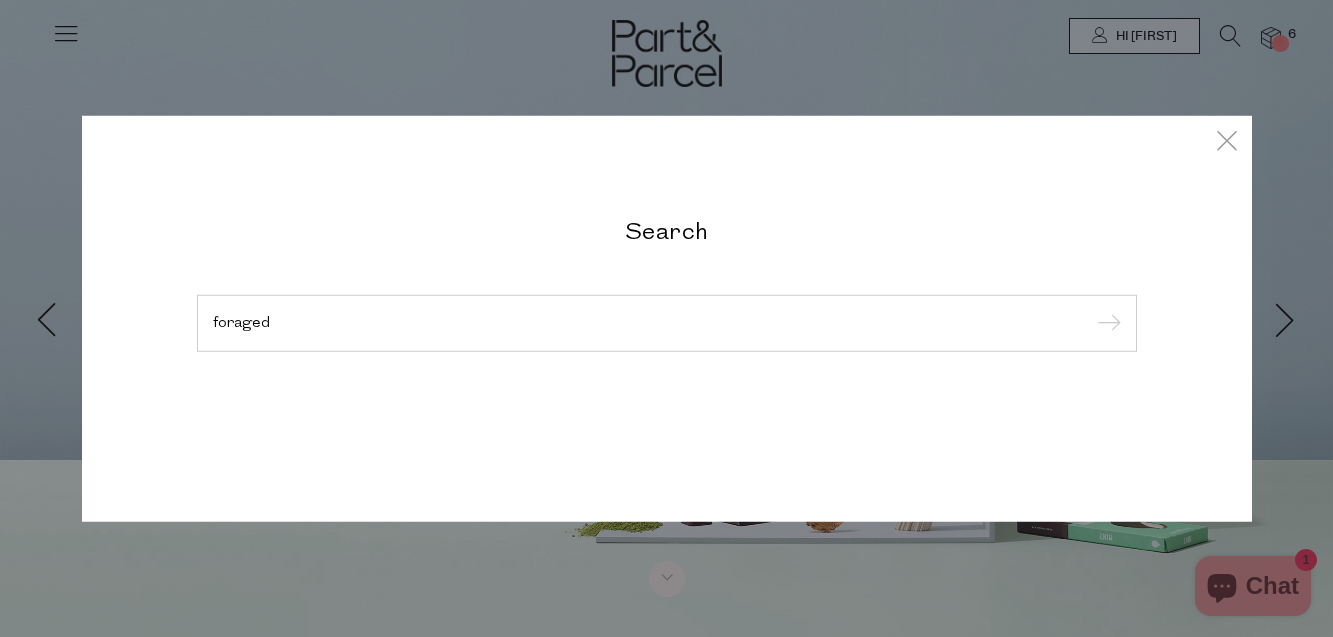 click at bounding box center [1106, 324] 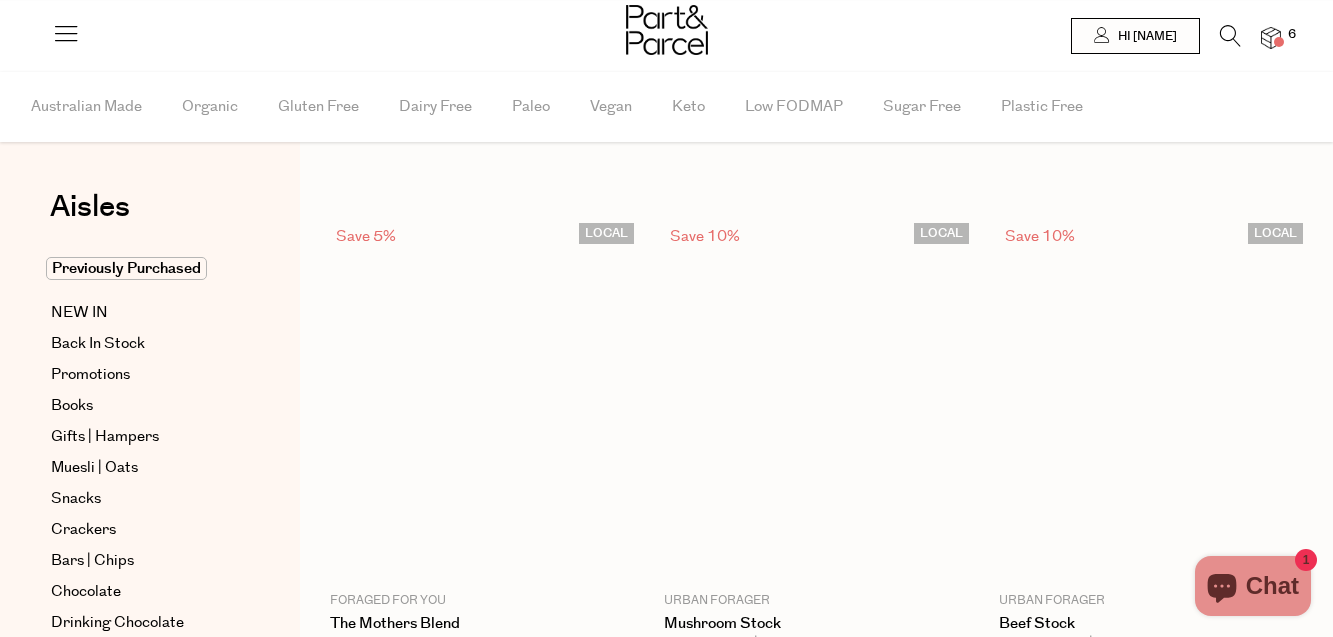 scroll, scrollTop: 0, scrollLeft: 0, axis: both 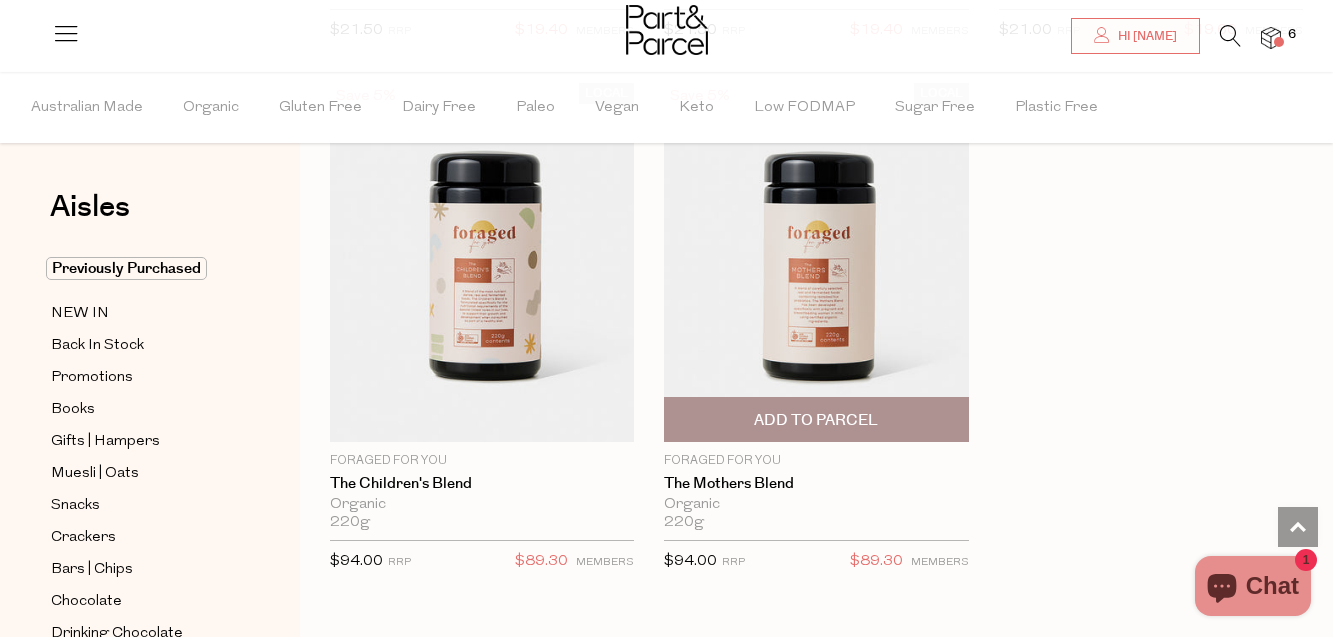 click on "Add To Parcel" at bounding box center (816, 420) 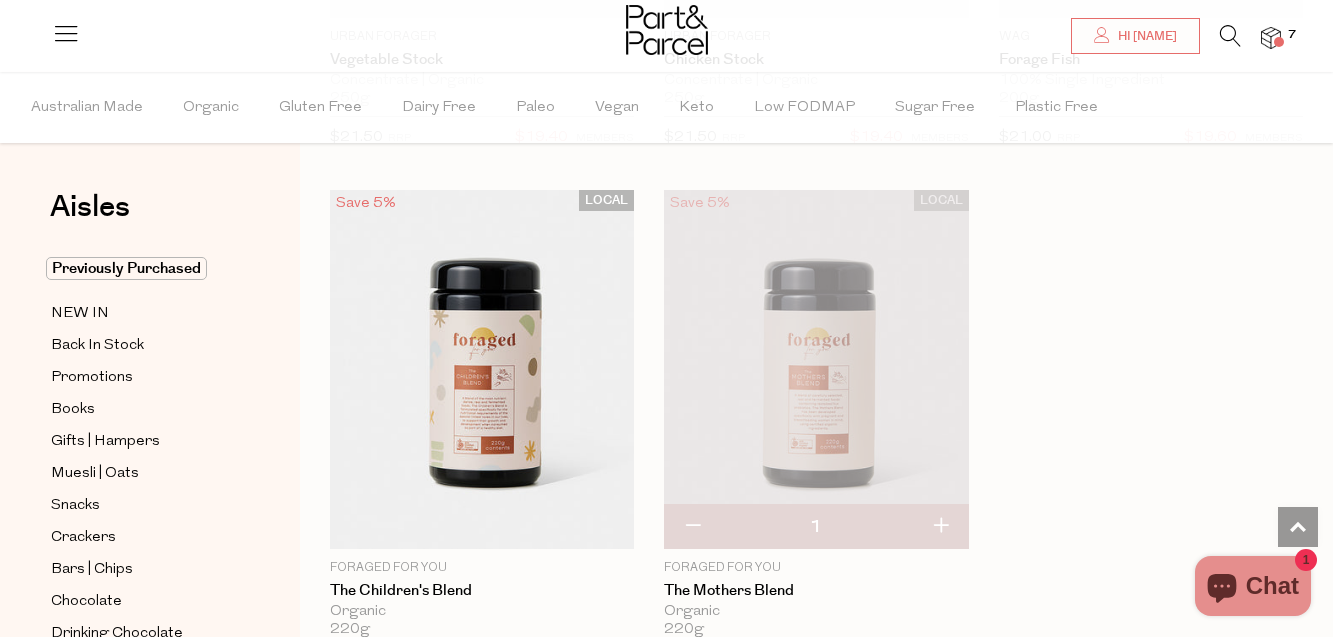 scroll, scrollTop: 1087, scrollLeft: 0, axis: vertical 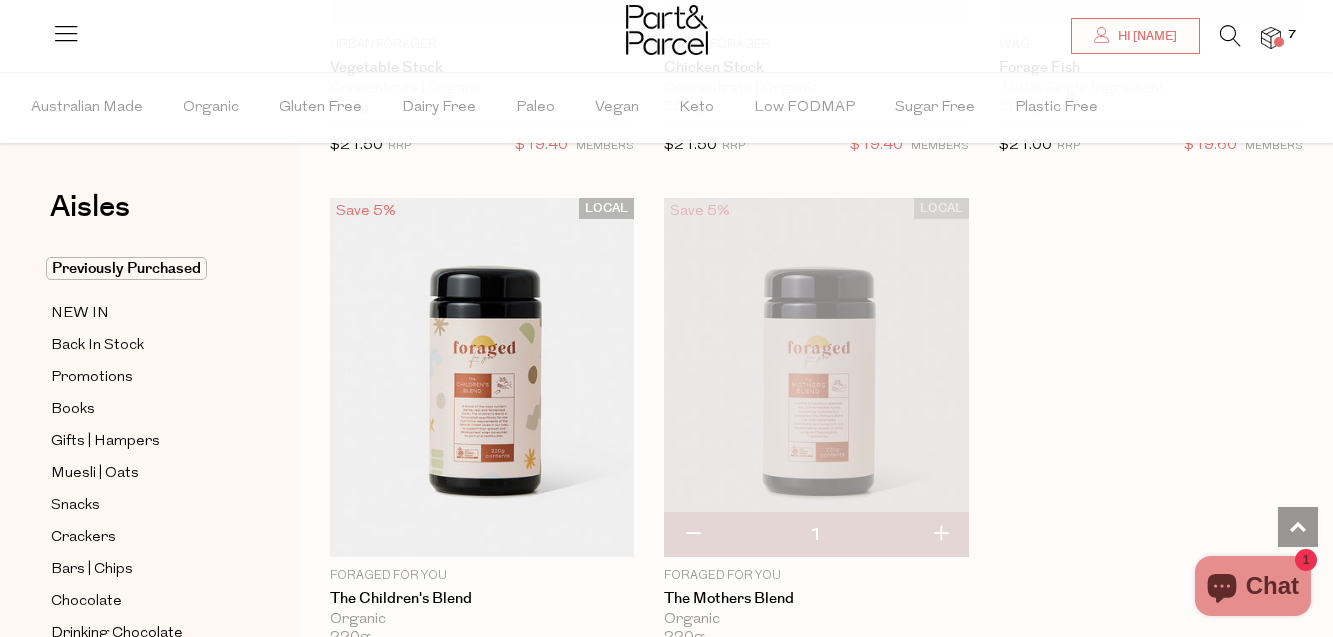 click at bounding box center (1271, 38) 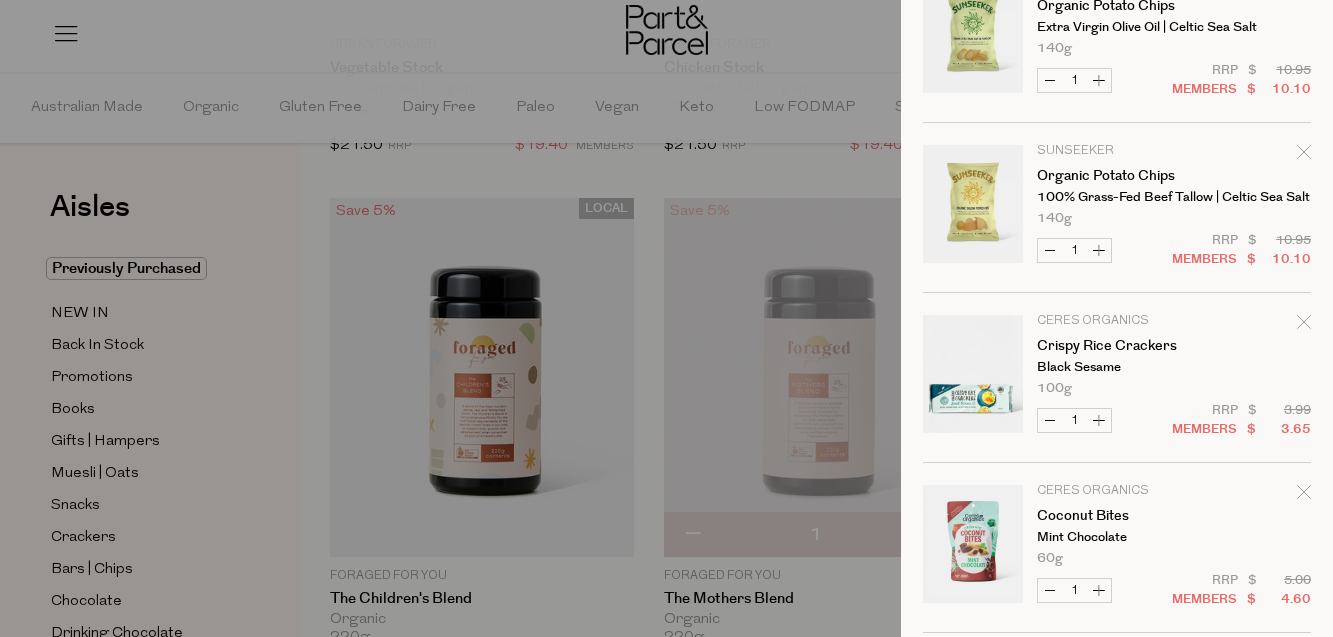 scroll, scrollTop: 605, scrollLeft: 0, axis: vertical 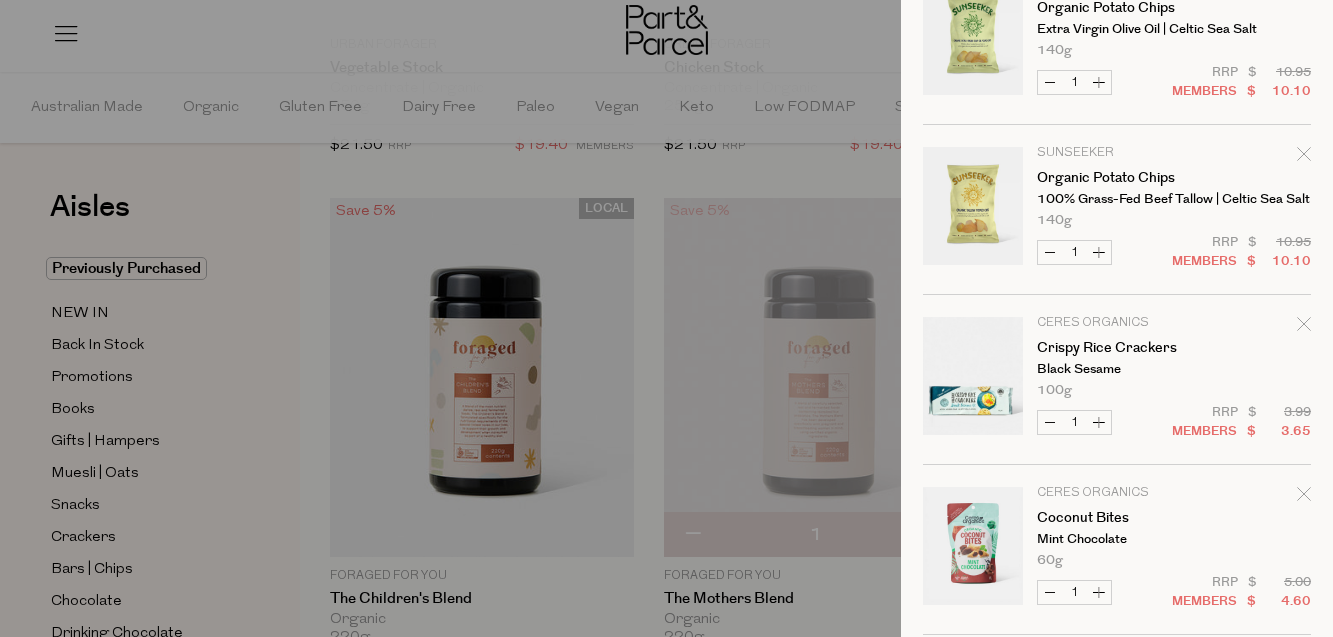 click 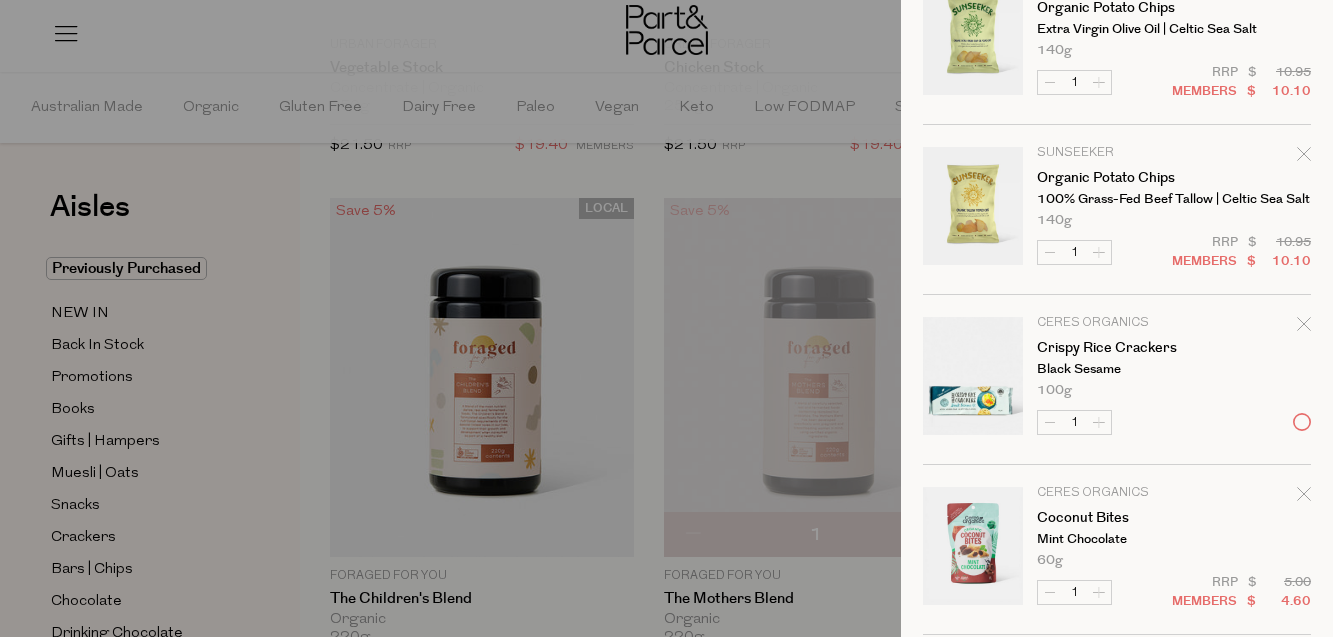 scroll, scrollTop: 0, scrollLeft: 0, axis: both 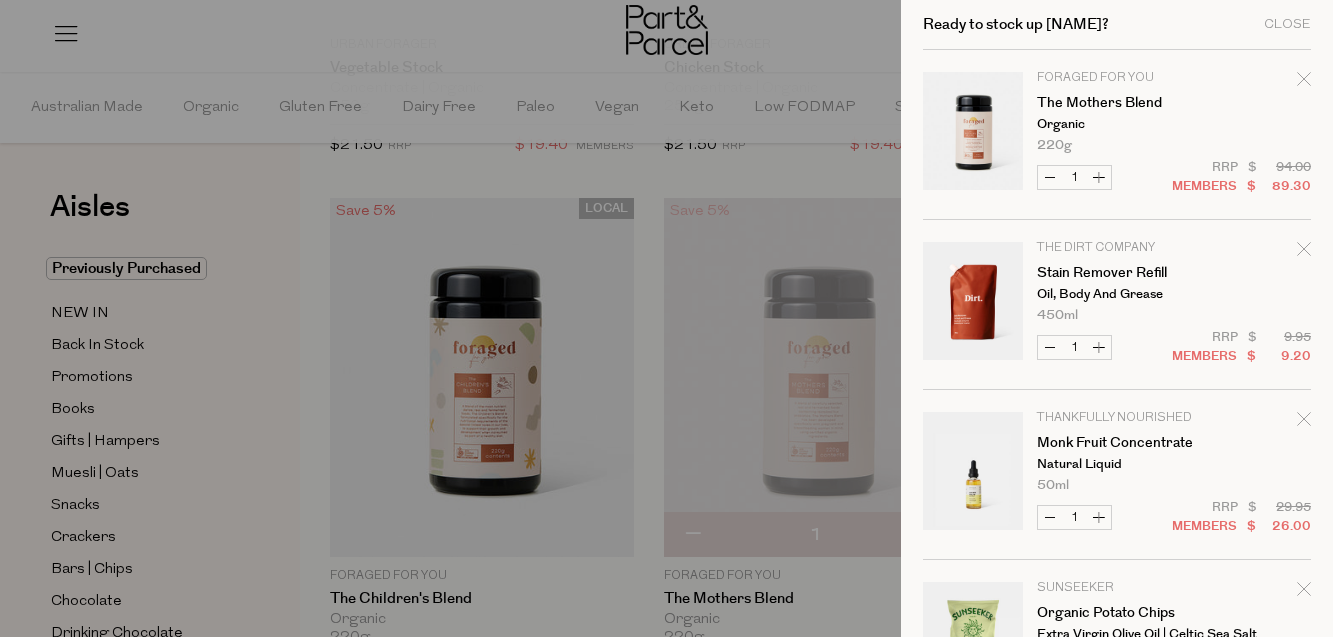 click 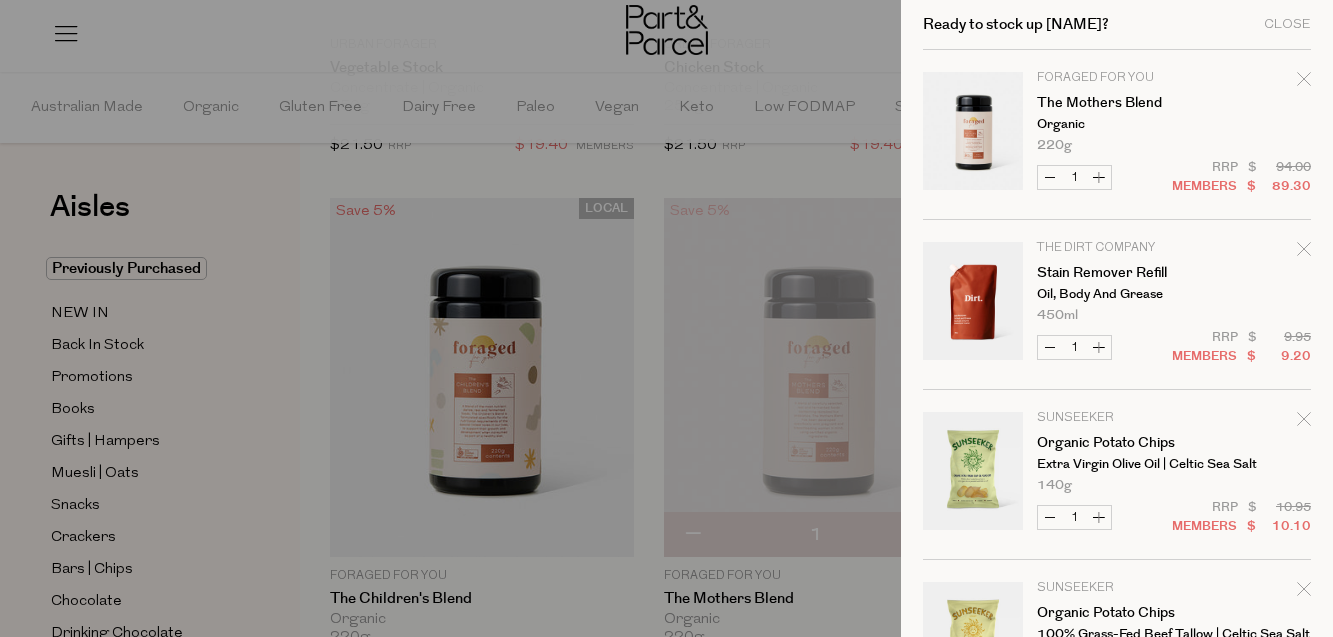 click 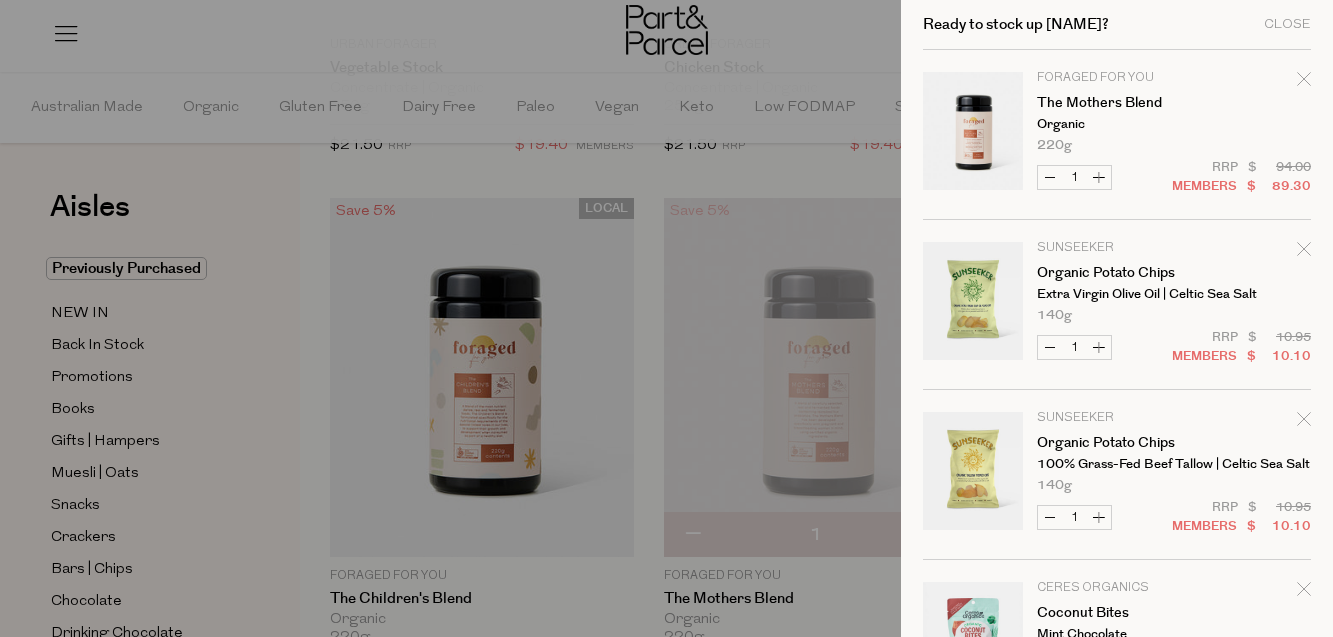 click 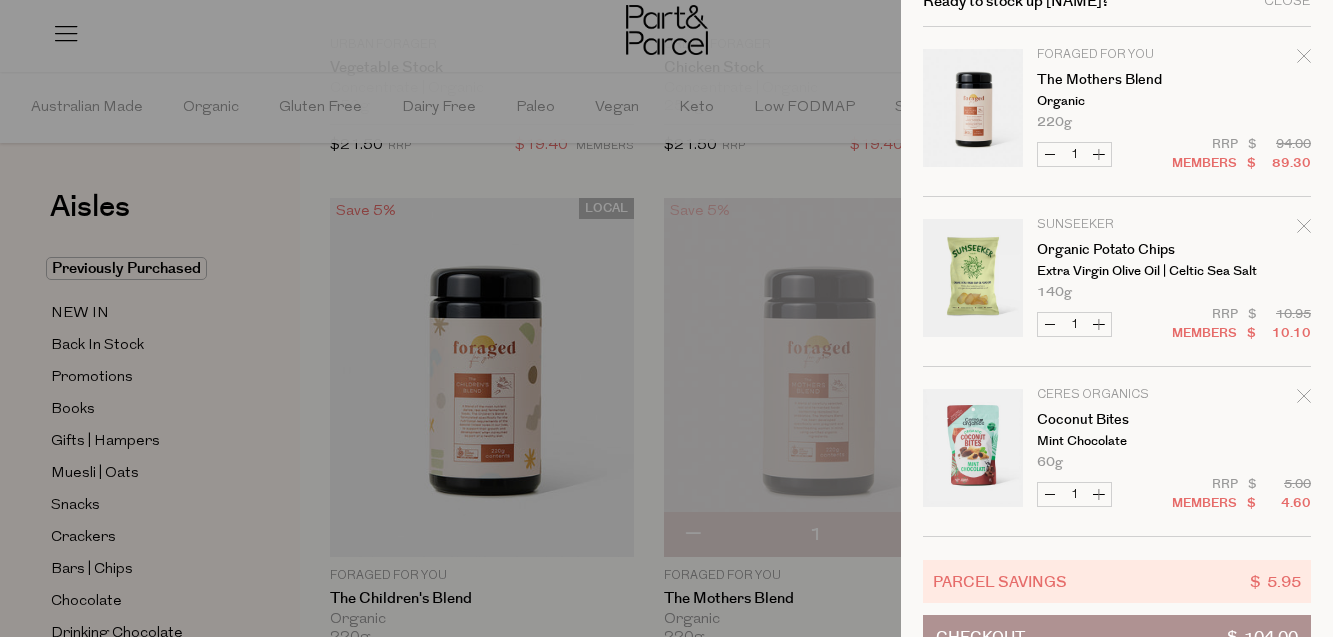 scroll, scrollTop: 0, scrollLeft: 0, axis: both 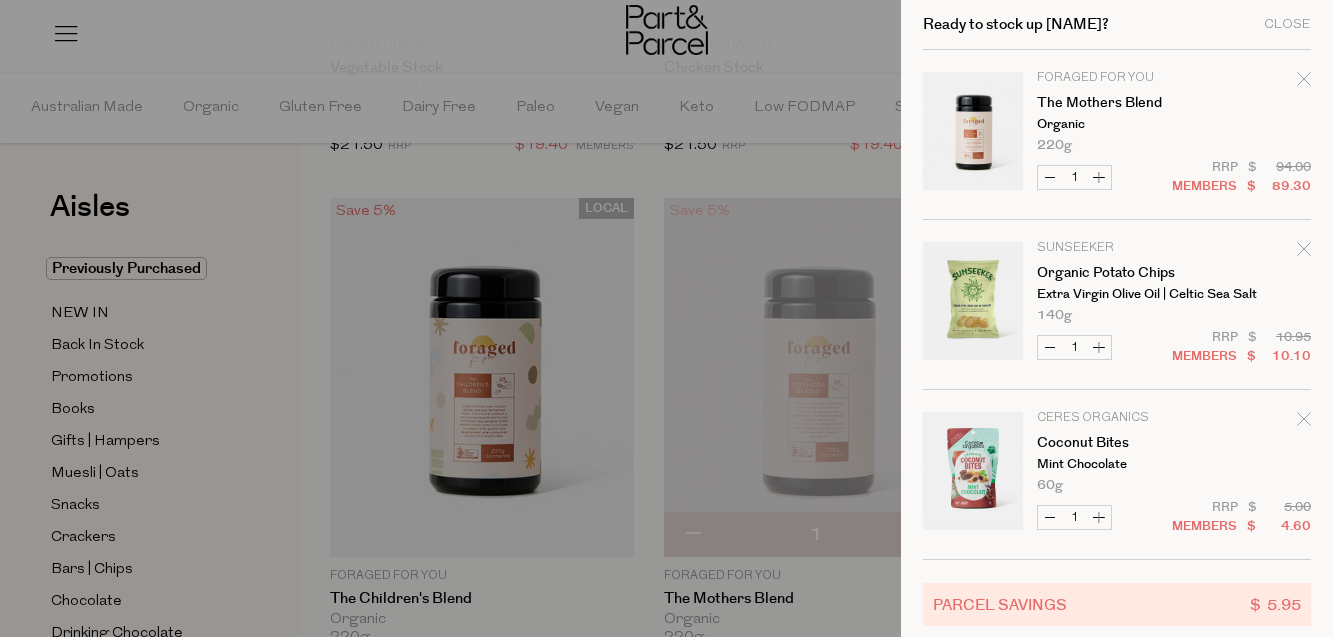 click at bounding box center [666, 318] 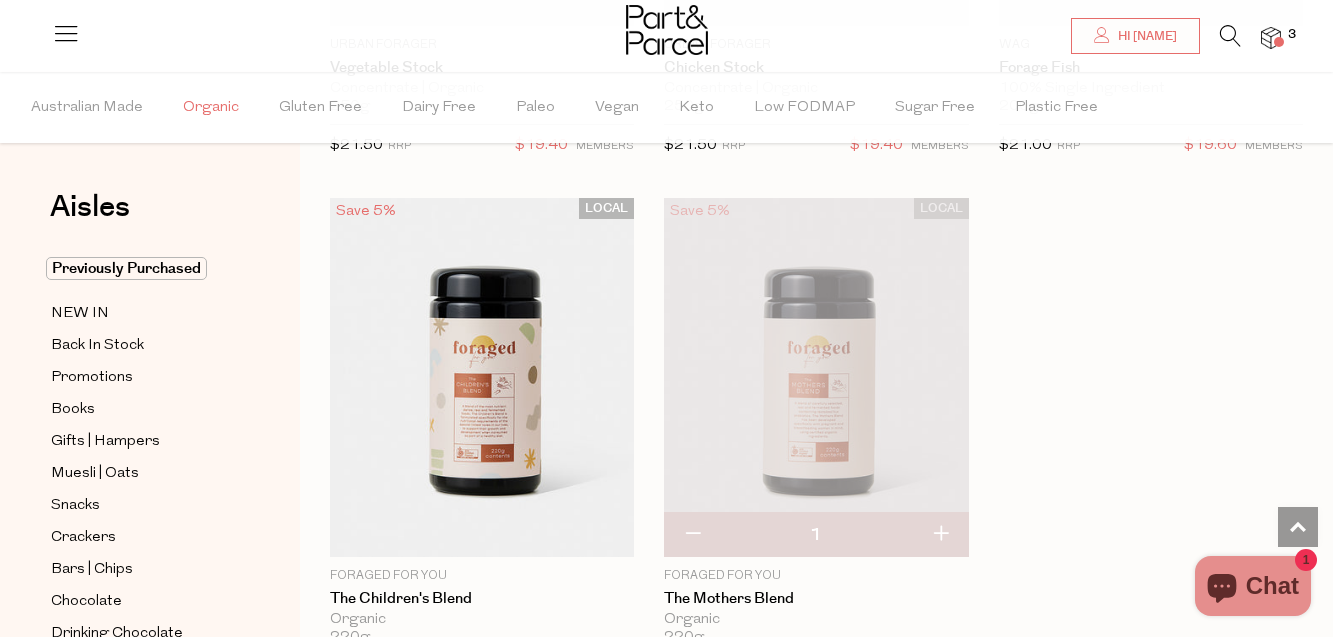 click on "Organic" at bounding box center (211, 108) 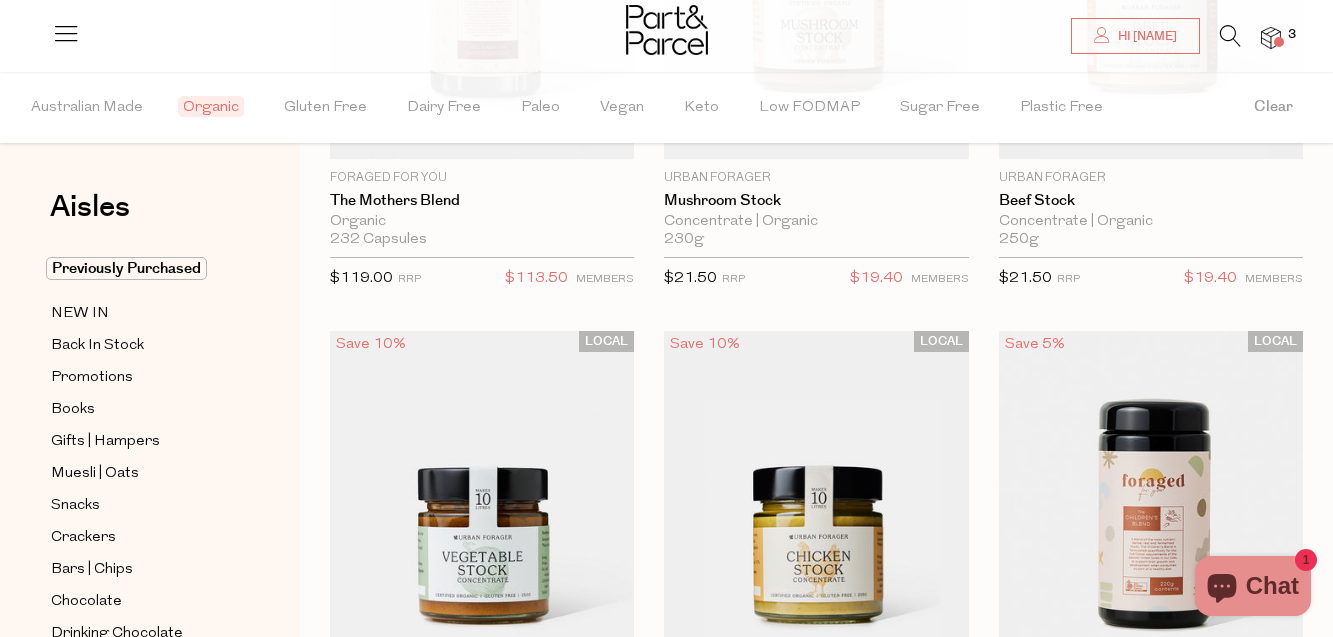 scroll, scrollTop: 0, scrollLeft: 0, axis: both 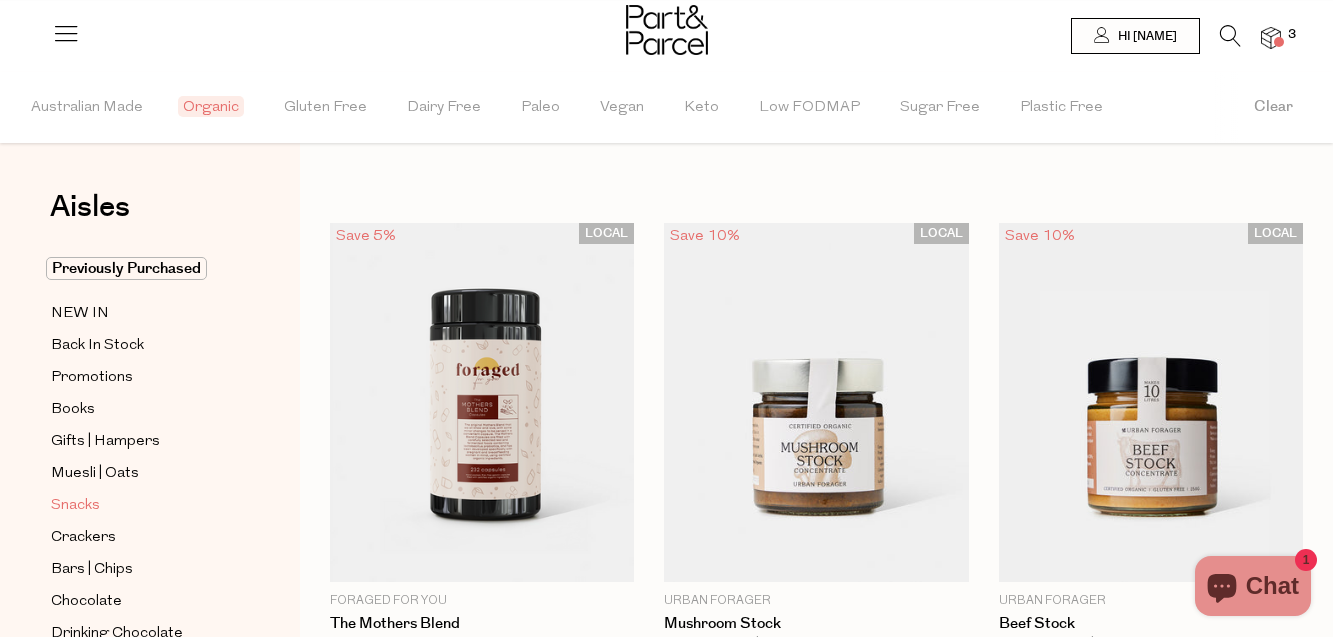 click on "Snacks" at bounding box center (75, 506) 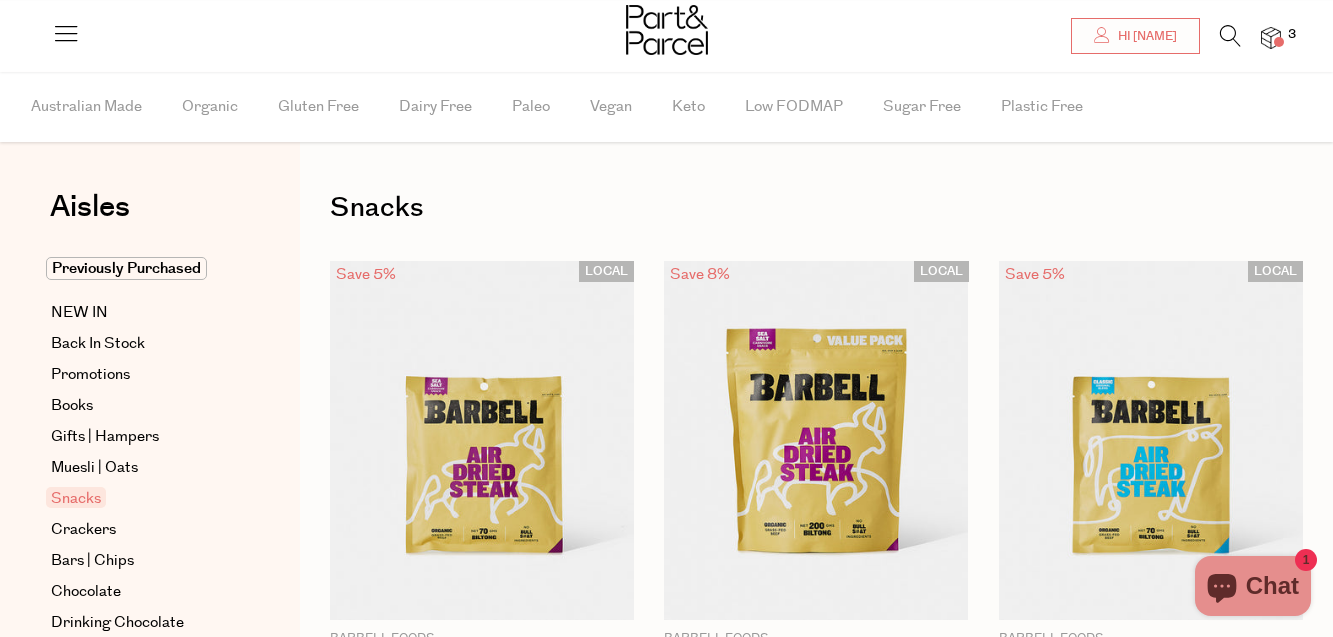 scroll, scrollTop: 189, scrollLeft: 0, axis: vertical 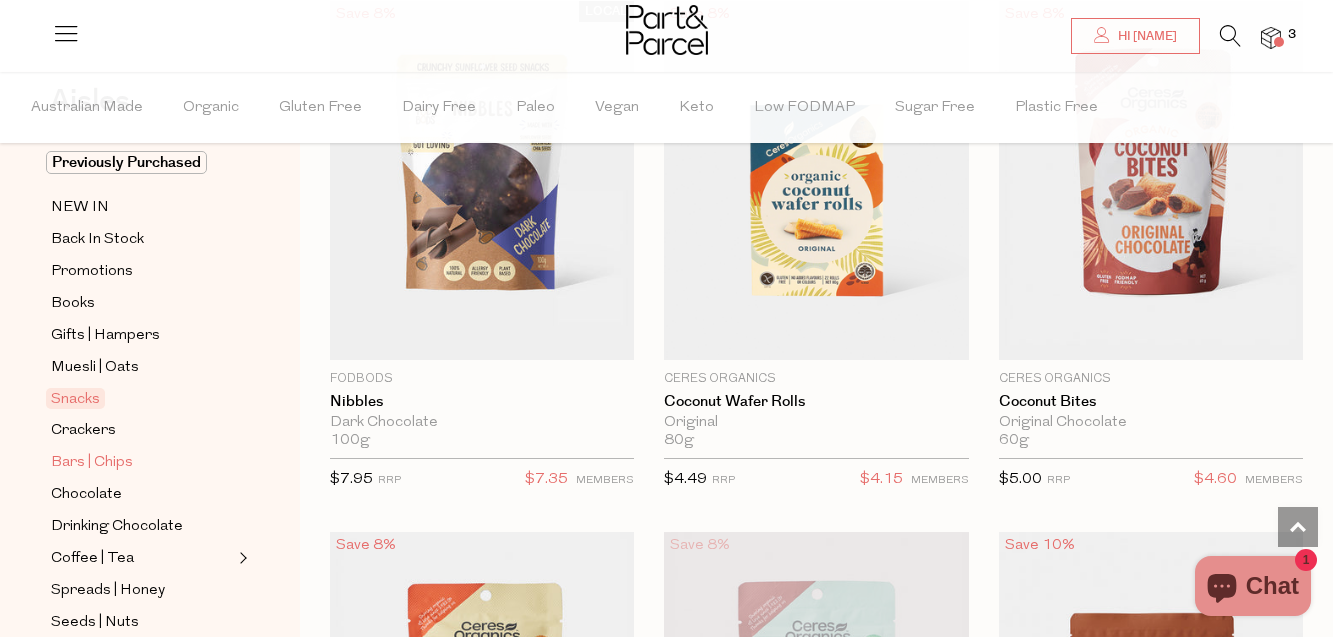 click on "Bars | Chips" at bounding box center (92, 463) 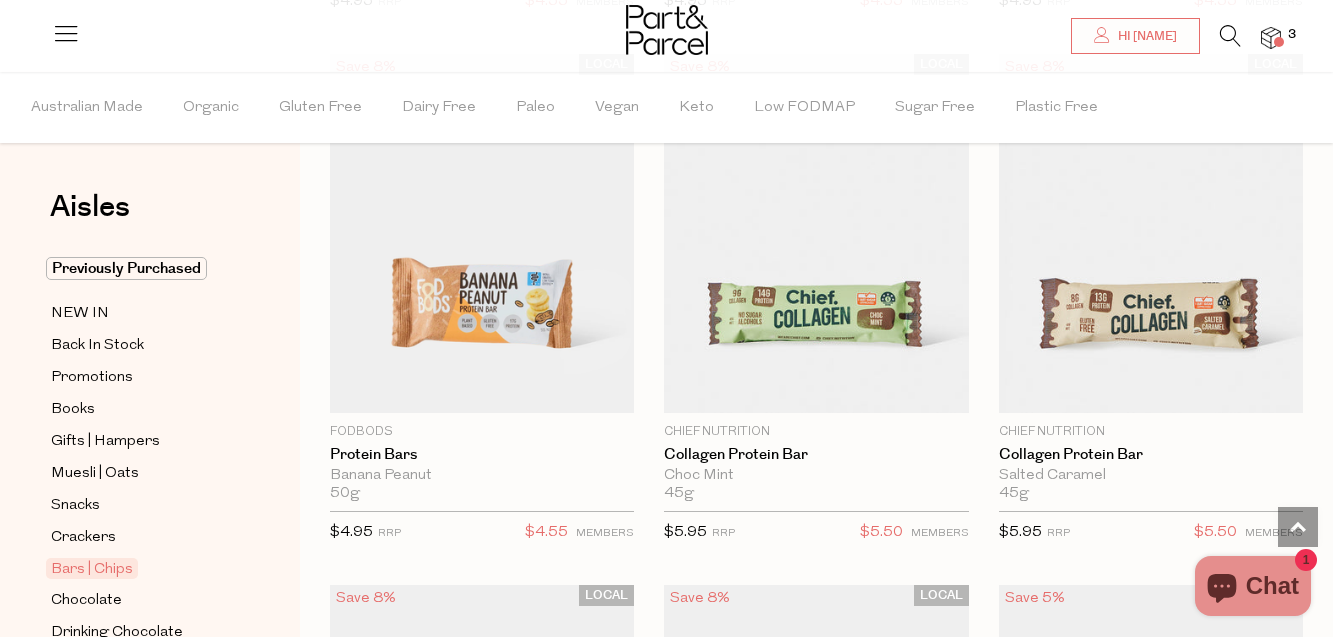 scroll, scrollTop: 2334, scrollLeft: 0, axis: vertical 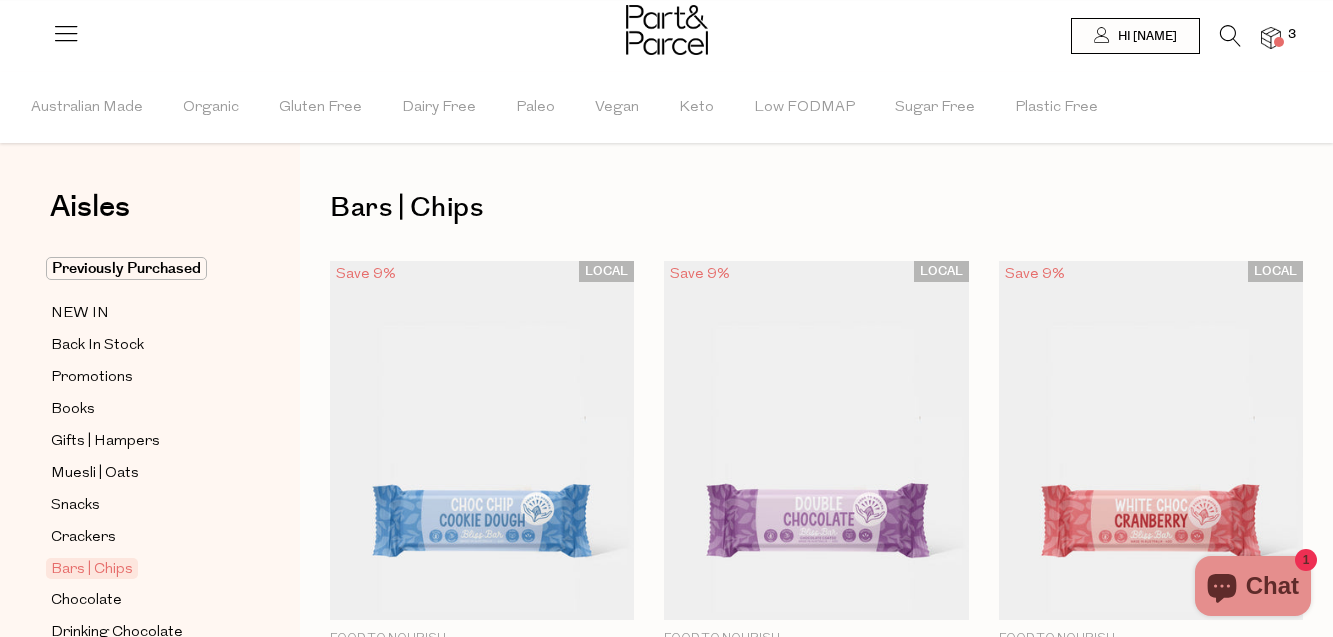 click at bounding box center [1271, 38] 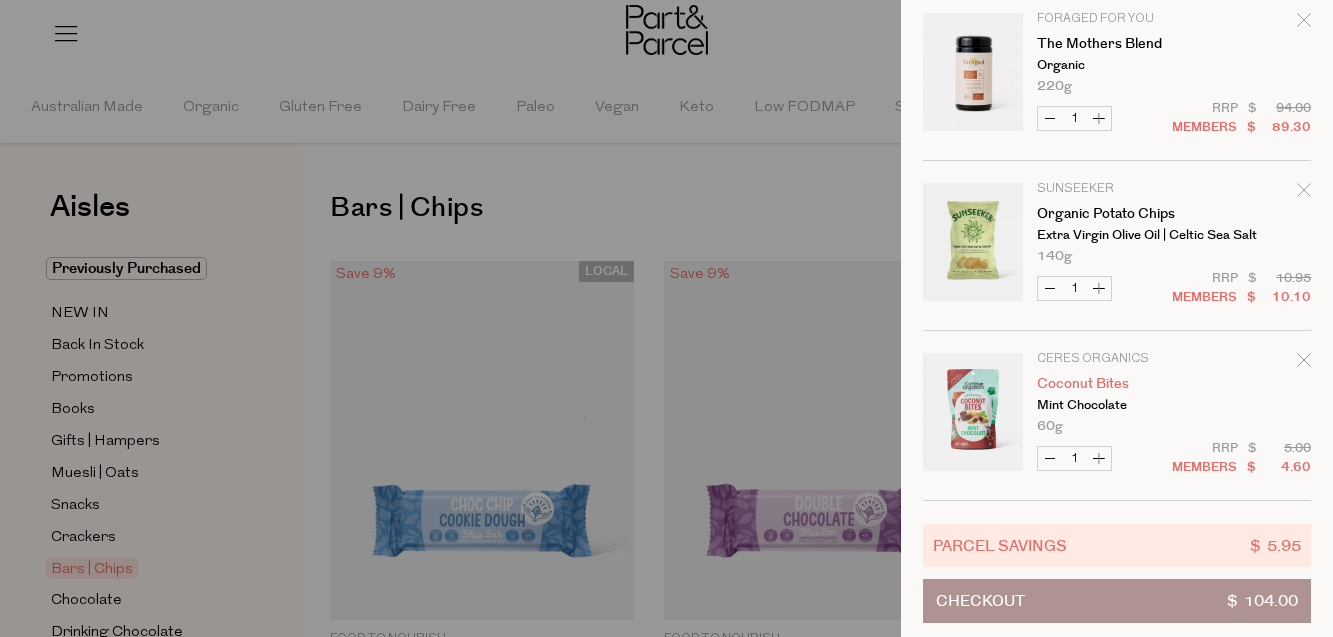 scroll, scrollTop: 68, scrollLeft: 0, axis: vertical 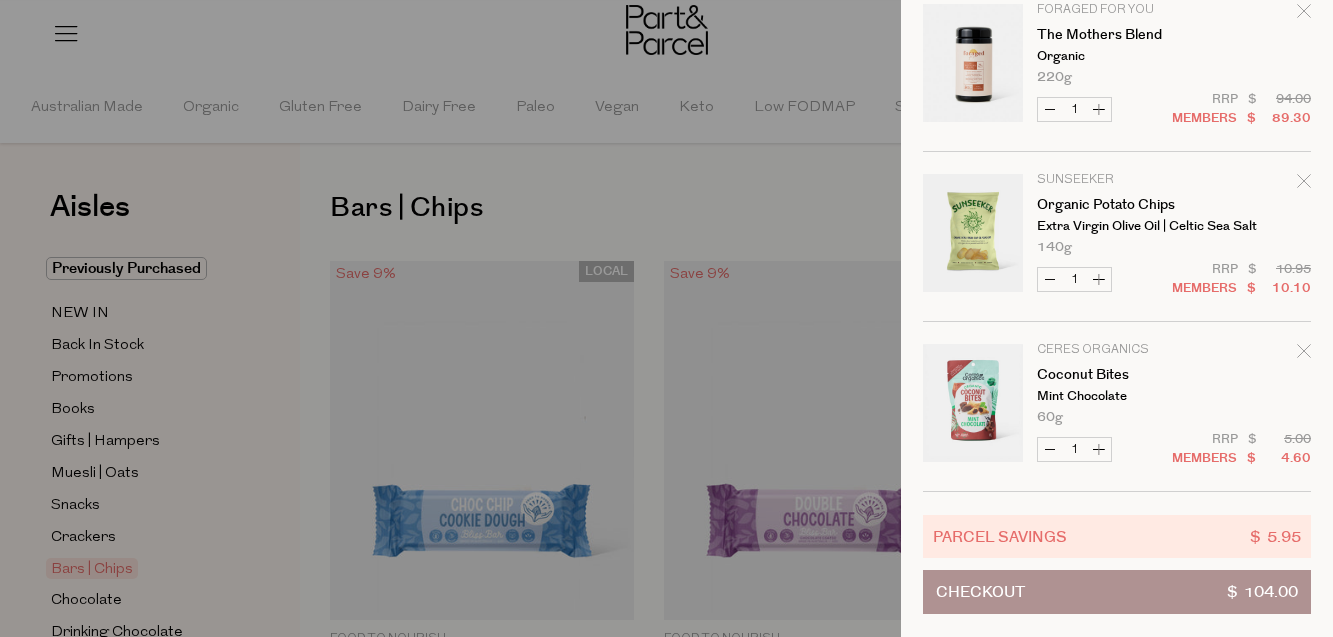click on "Checkout $ 104.00" at bounding box center (1117, 592) 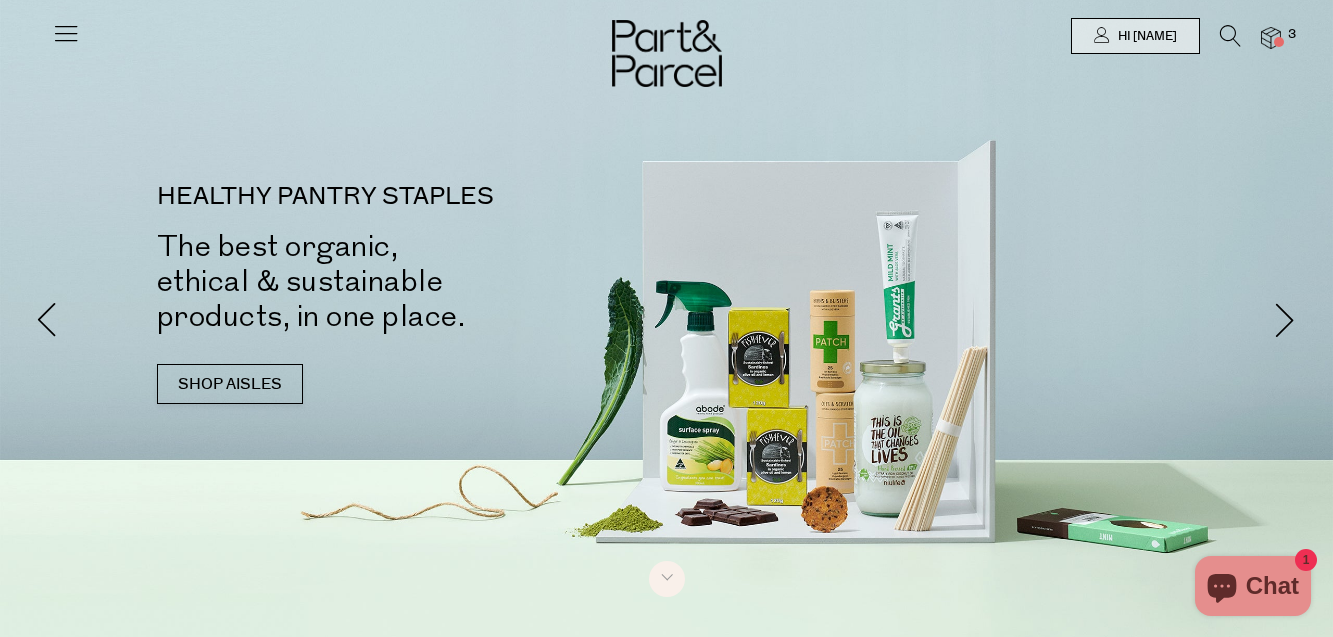 scroll, scrollTop: 0, scrollLeft: 0, axis: both 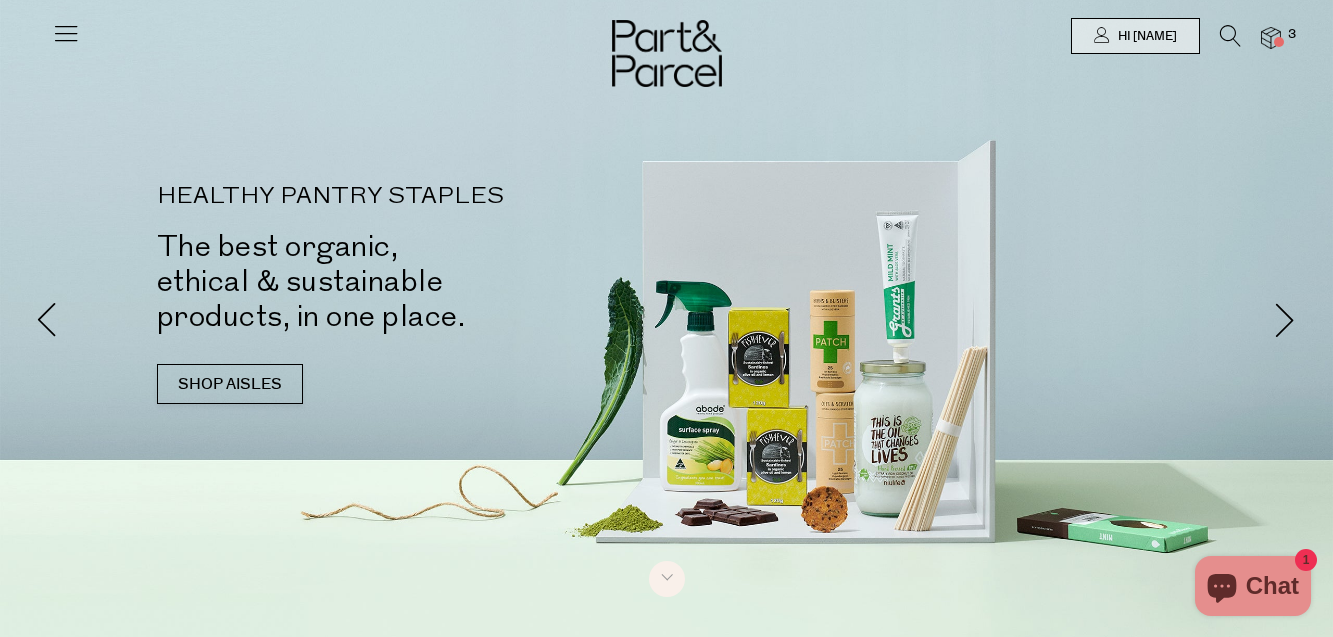 click at bounding box center [1271, 38] 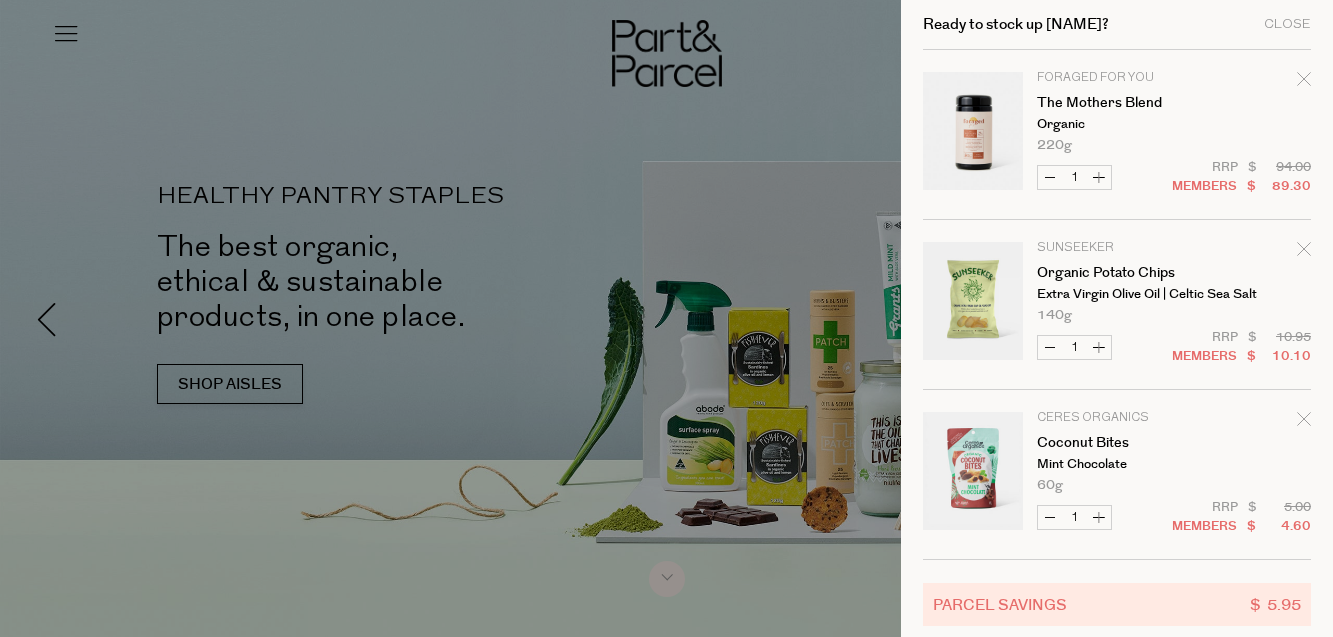 click 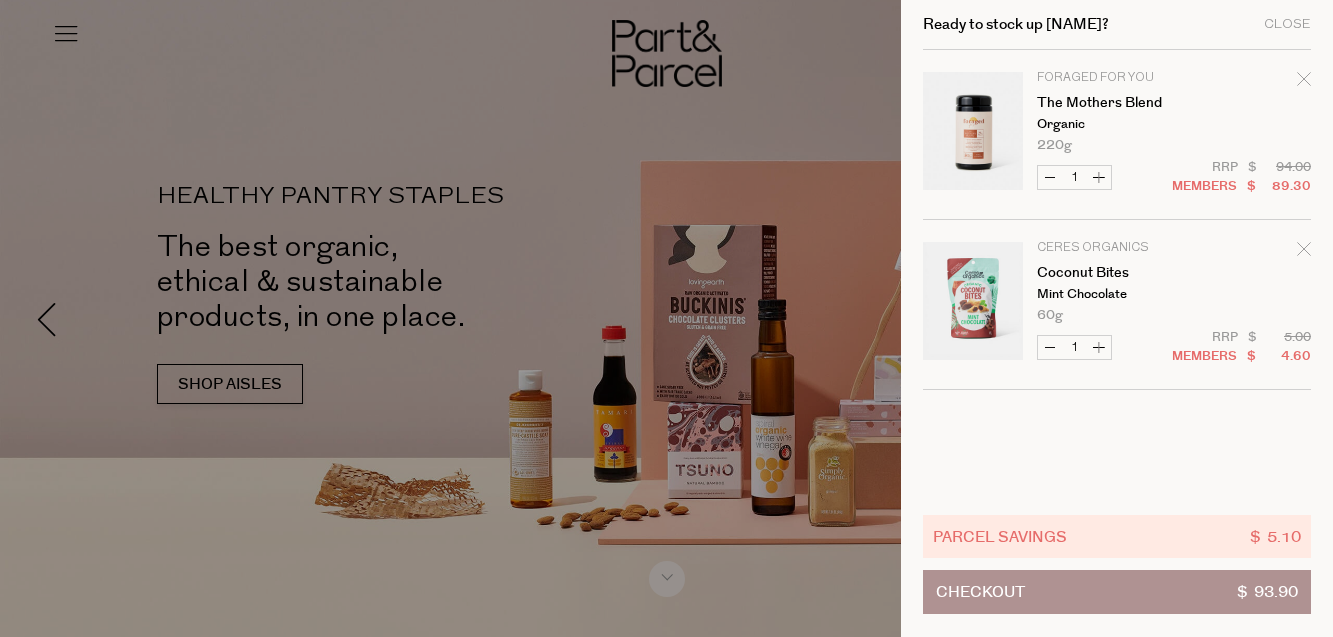 click on "Checkout $ 93.90" at bounding box center (1117, 592) 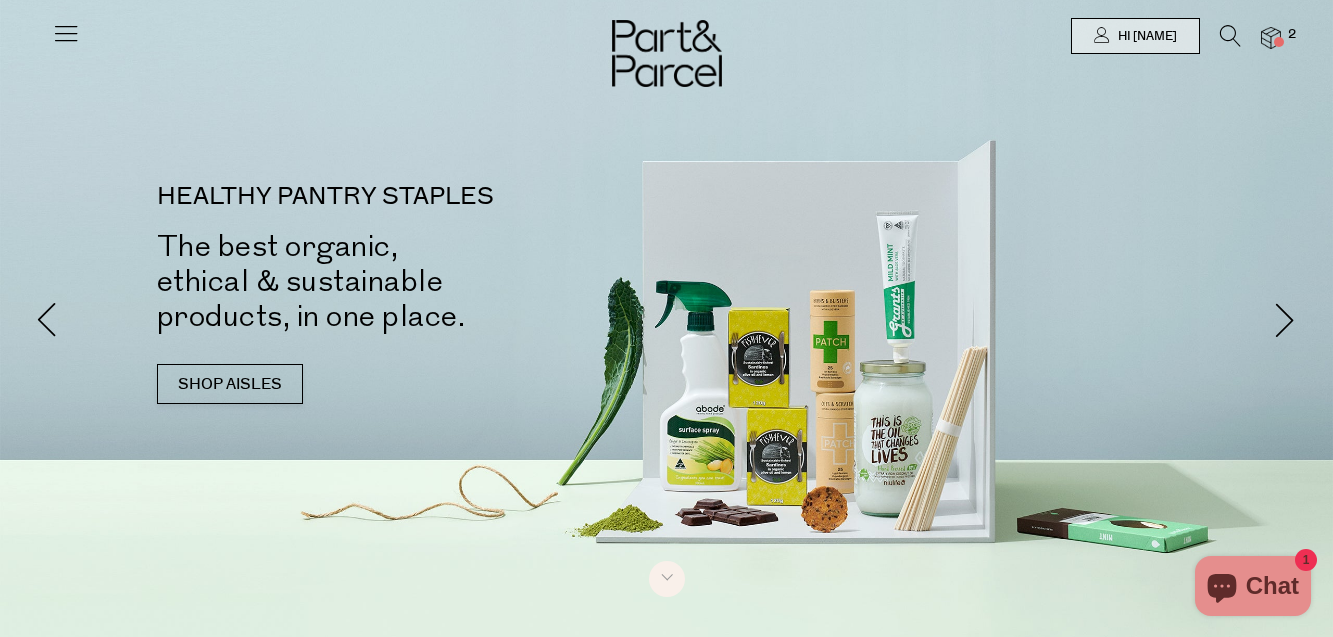 scroll, scrollTop: 0, scrollLeft: 0, axis: both 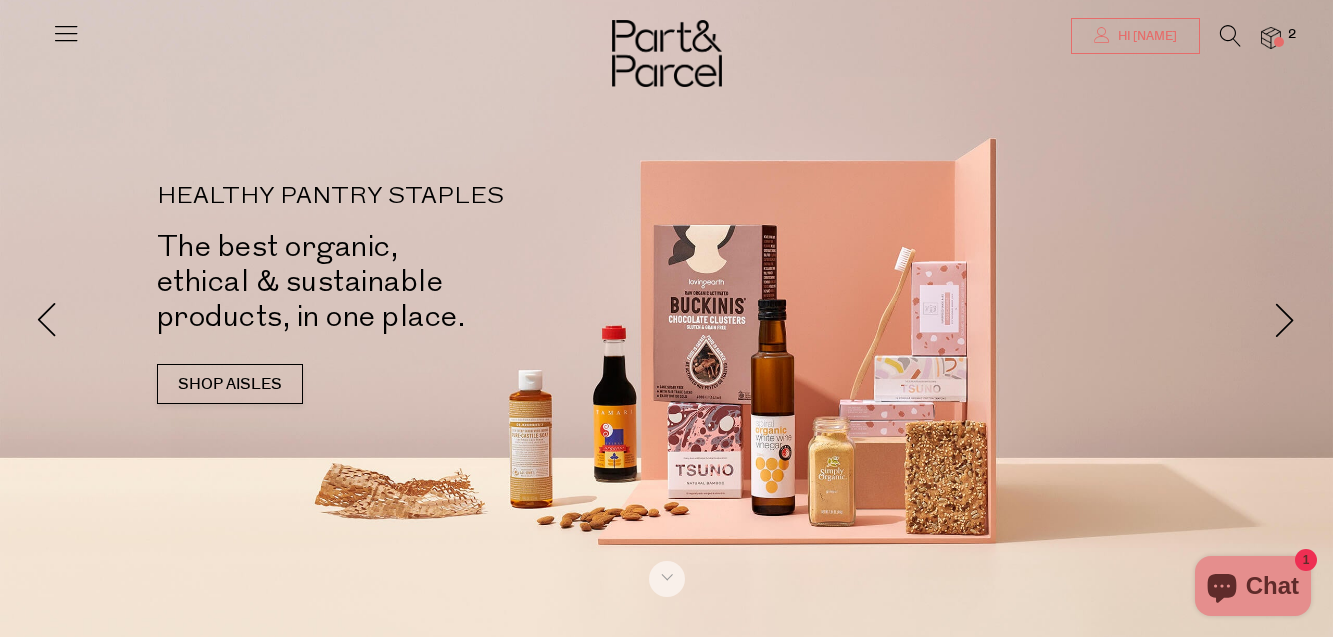 click on "Hi [PERSON]" at bounding box center (1145, 36) 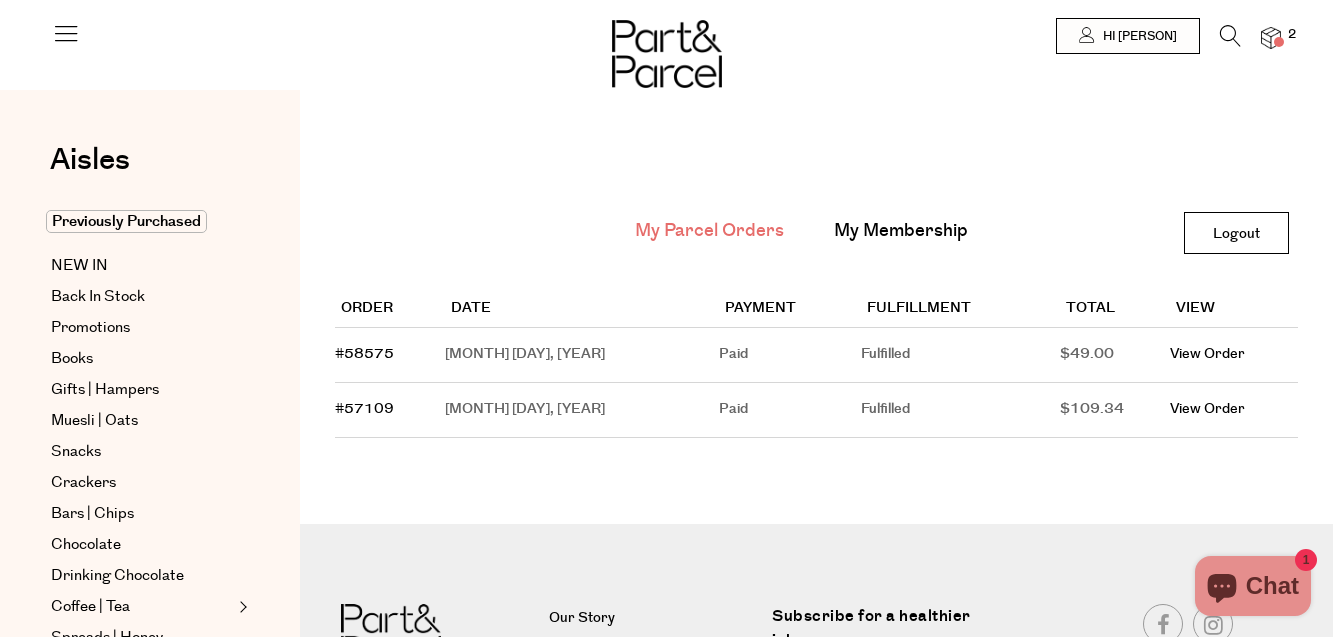 scroll, scrollTop: 0, scrollLeft: 0, axis: both 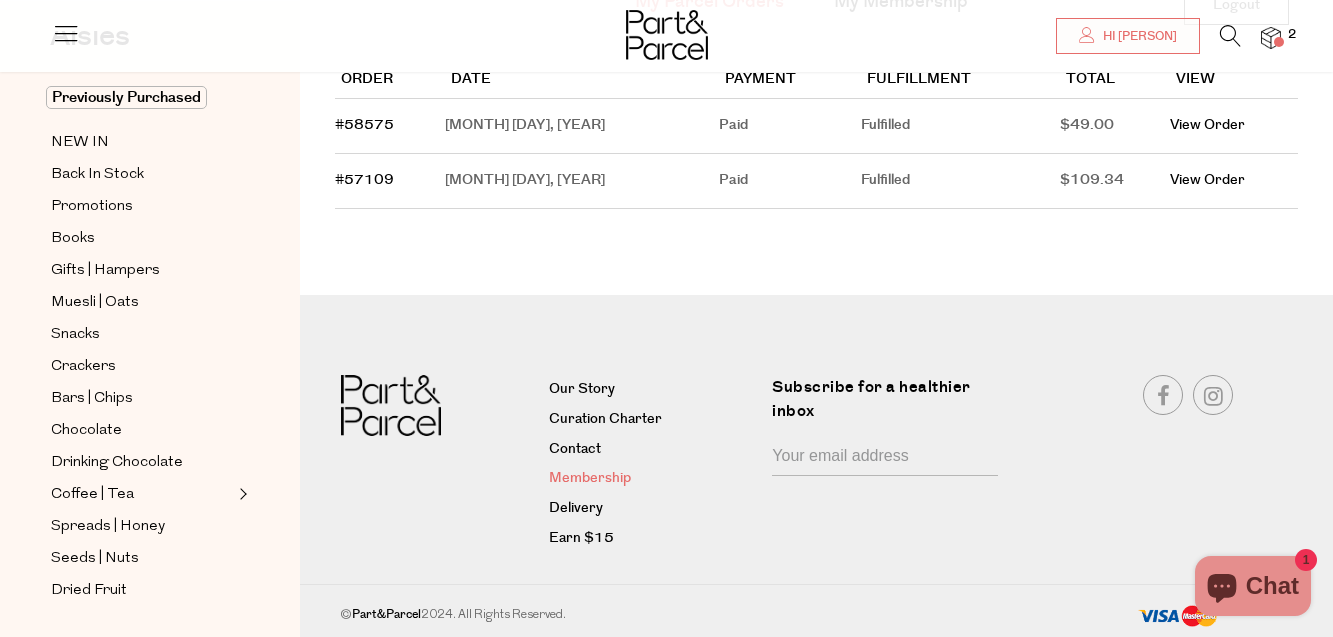 click on "Membership" at bounding box center (653, 479) 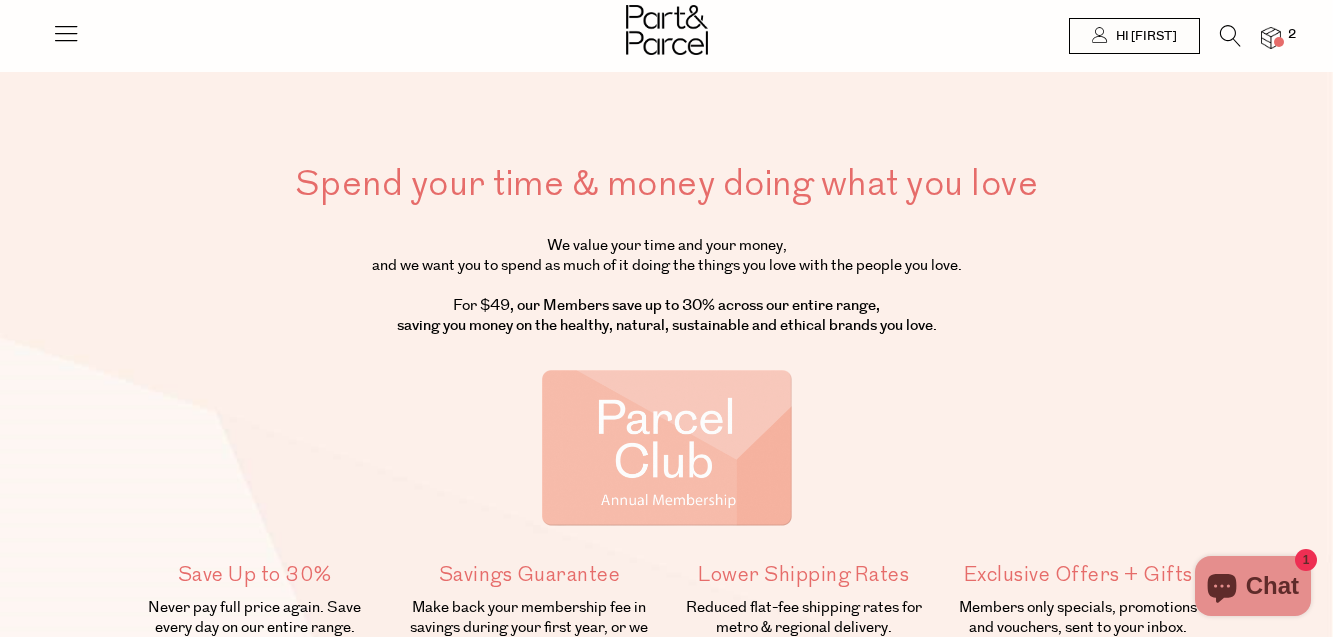scroll, scrollTop: 0, scrollLeft: 0, axis: both 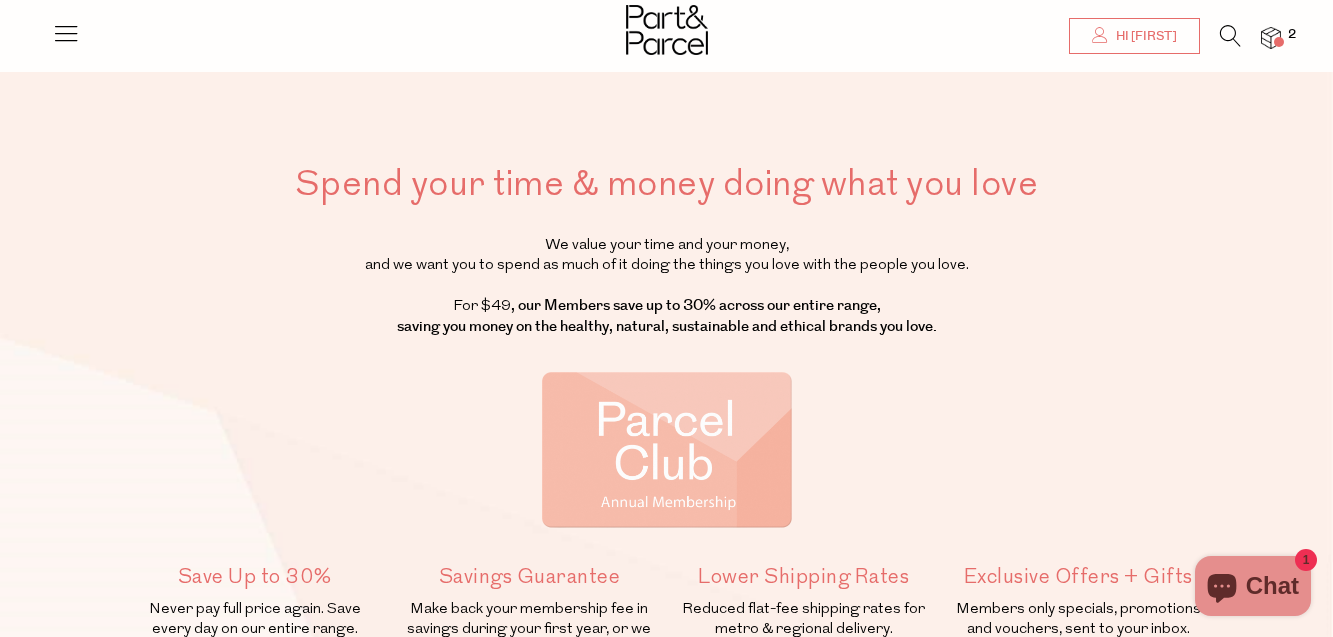 click on "Hi [PERSON]" at bounding box center (1144, 36) 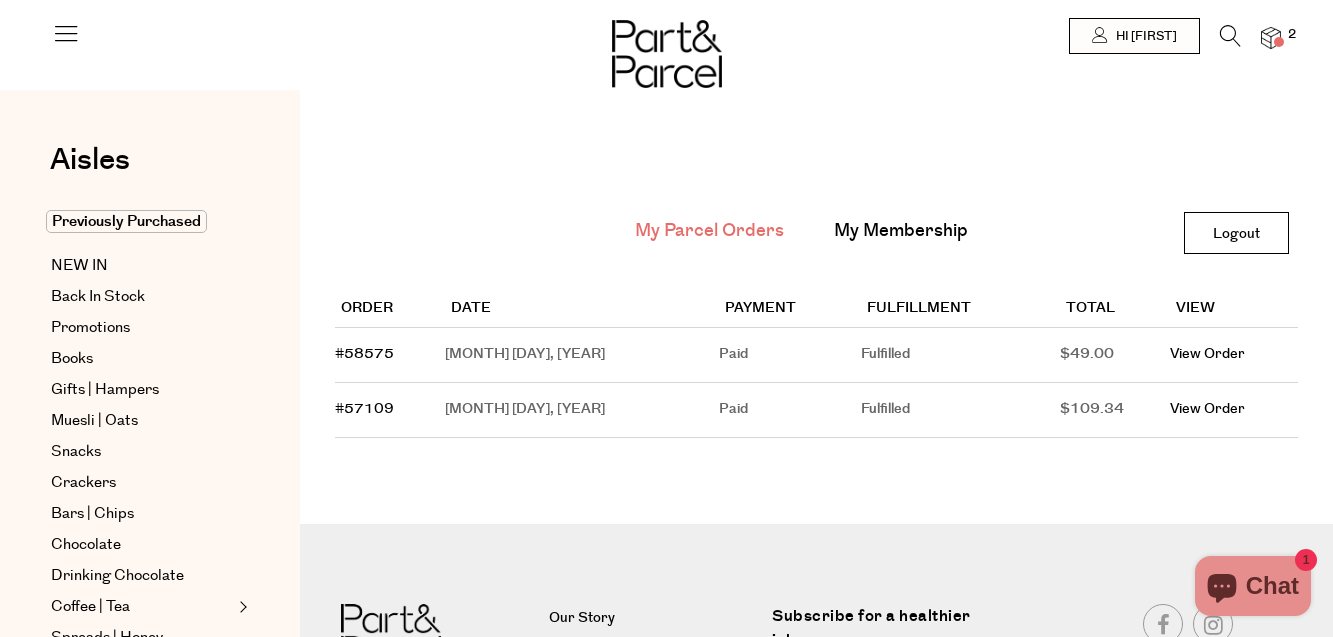 scroll, scrollTop: 0, scrollLeft: 0, axis: both 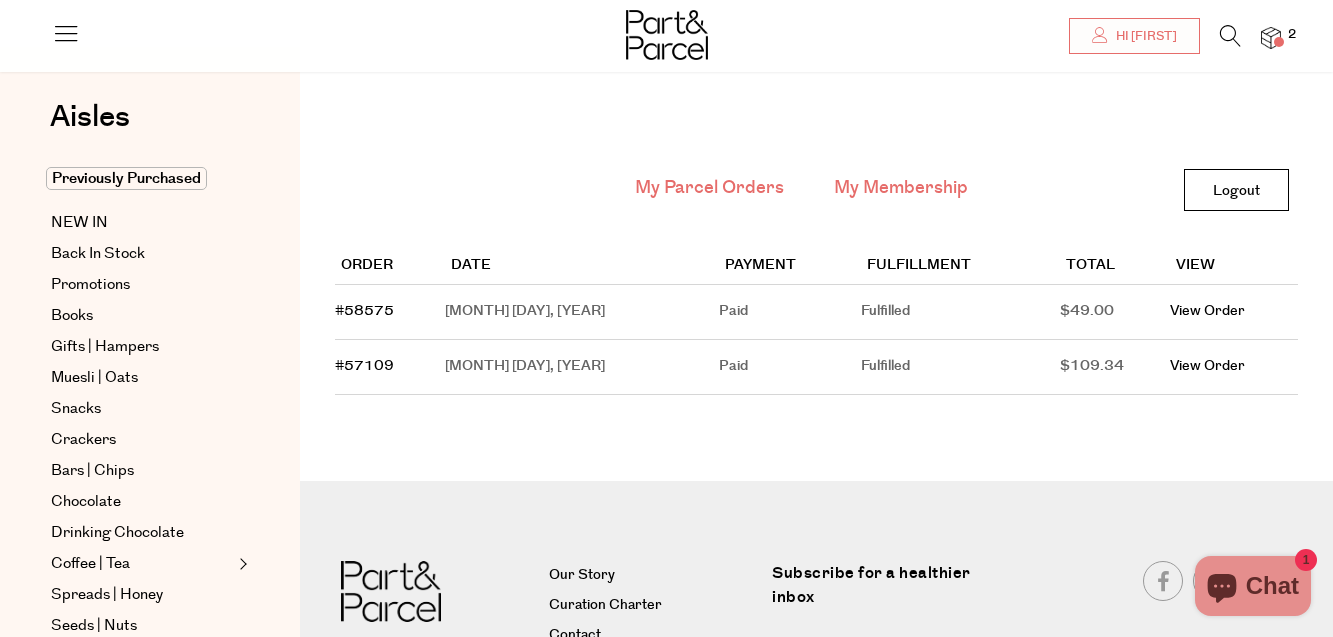 click on "My Membership" at bounding box center [901, 188] 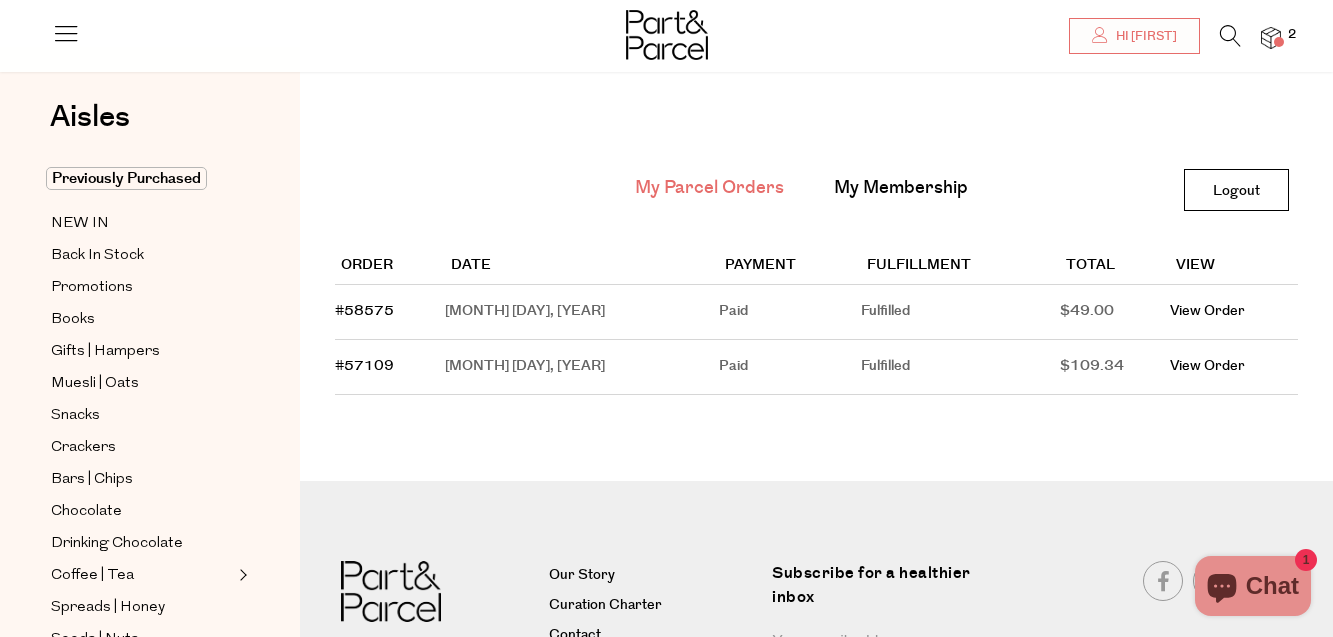 click on "My Parcel Orders" at bounding box center (709, 188) 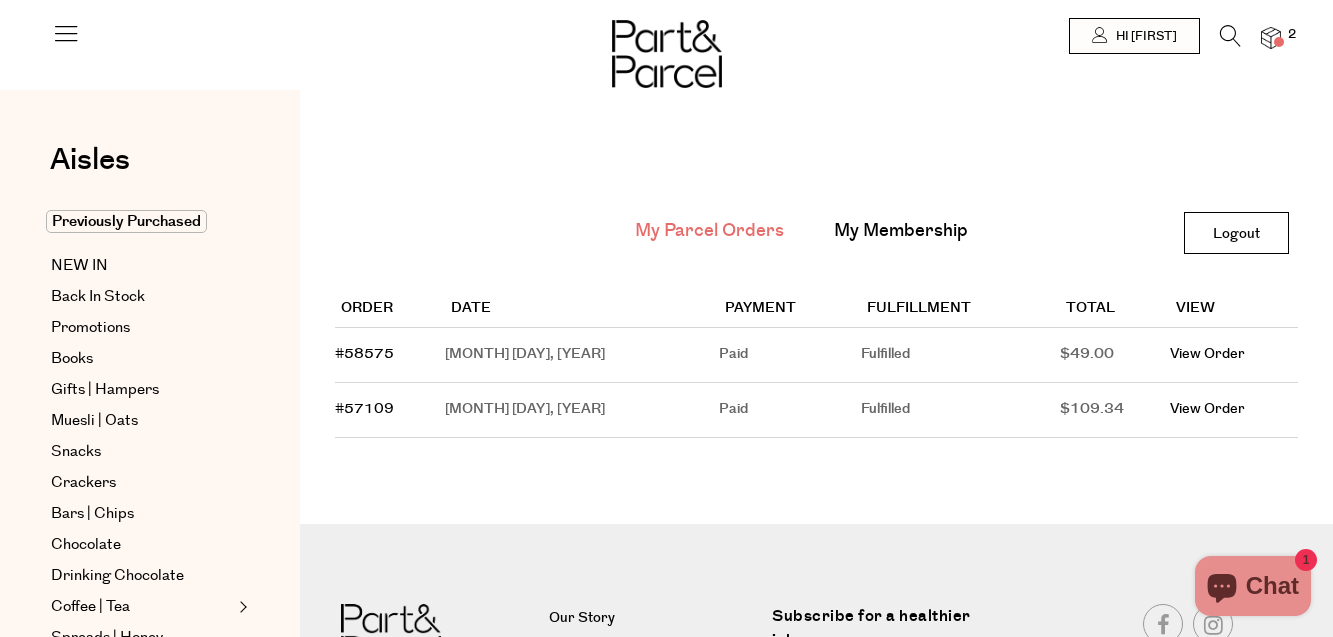 scroll, scrollTop: 0, scrollLeft: 0, axis: both 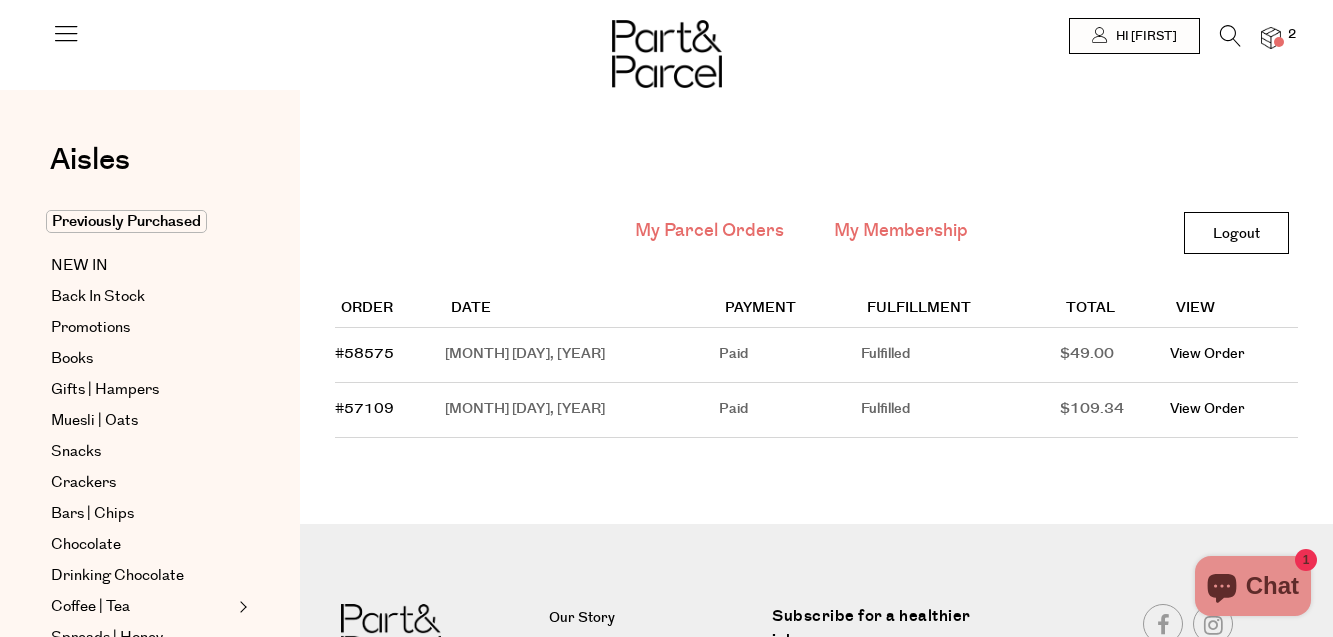 click on "My Membership" at bounding box center [901, 231] 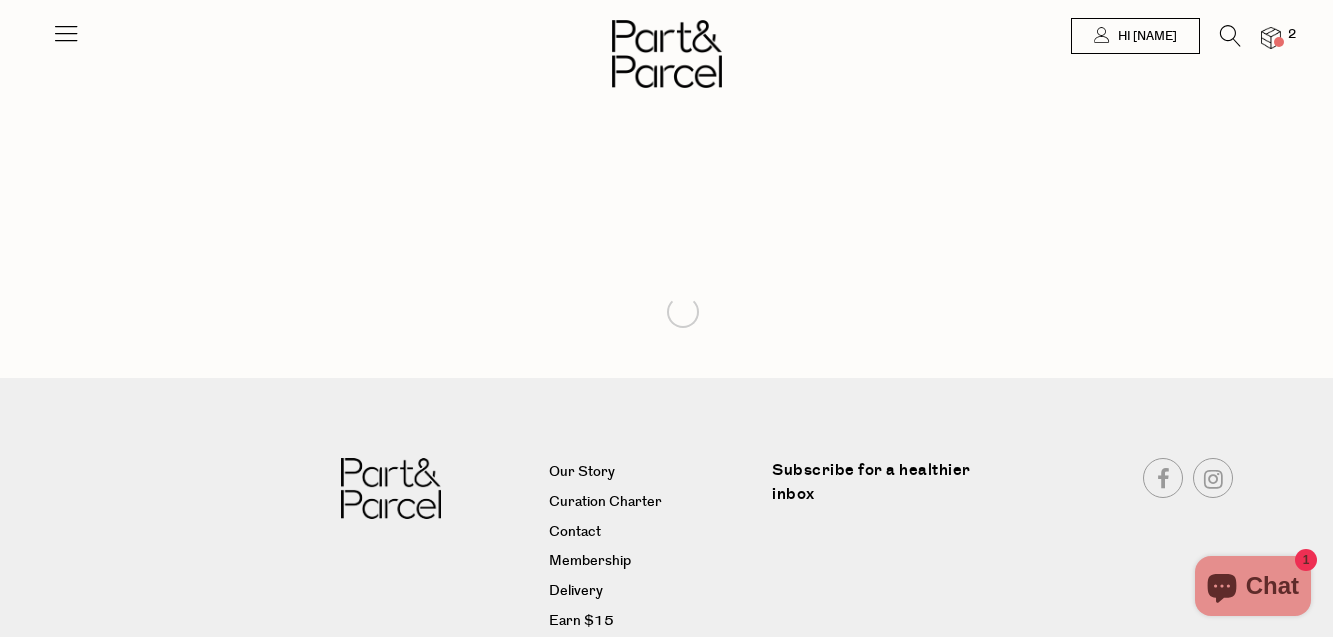 scroll, scrollTop: 0, scrollLeft: 0, axis: both 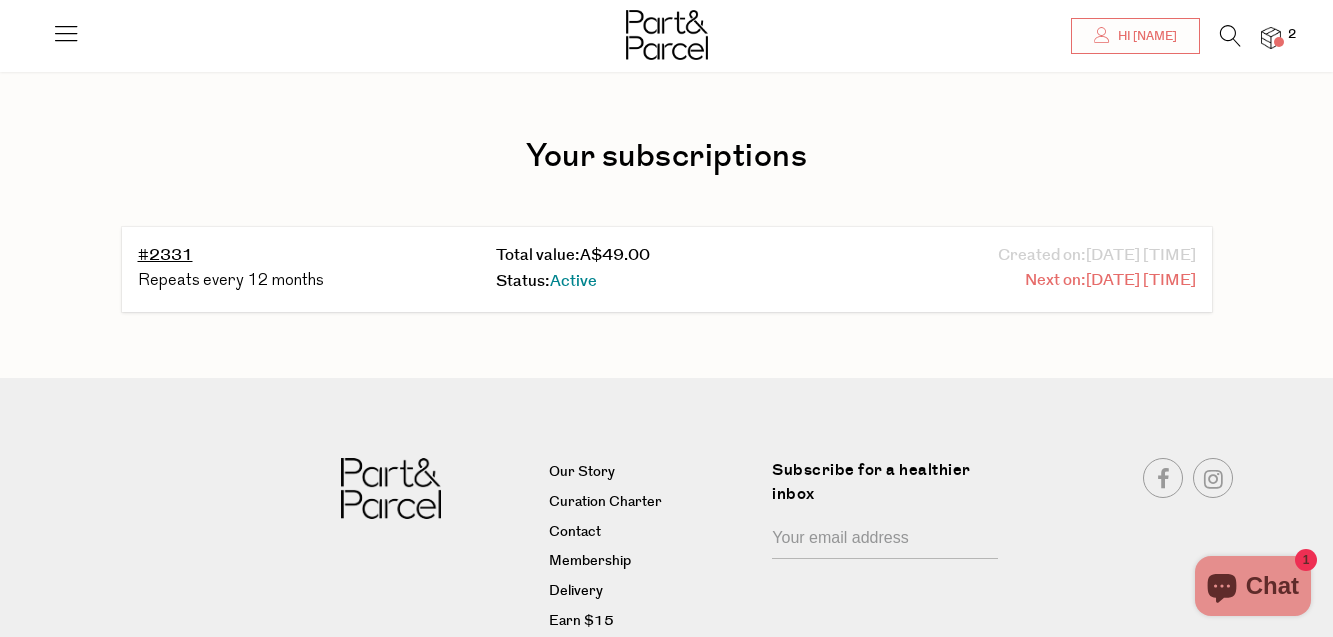 click on "[DATE] [TIME]" at bounding box center [1141, 281] 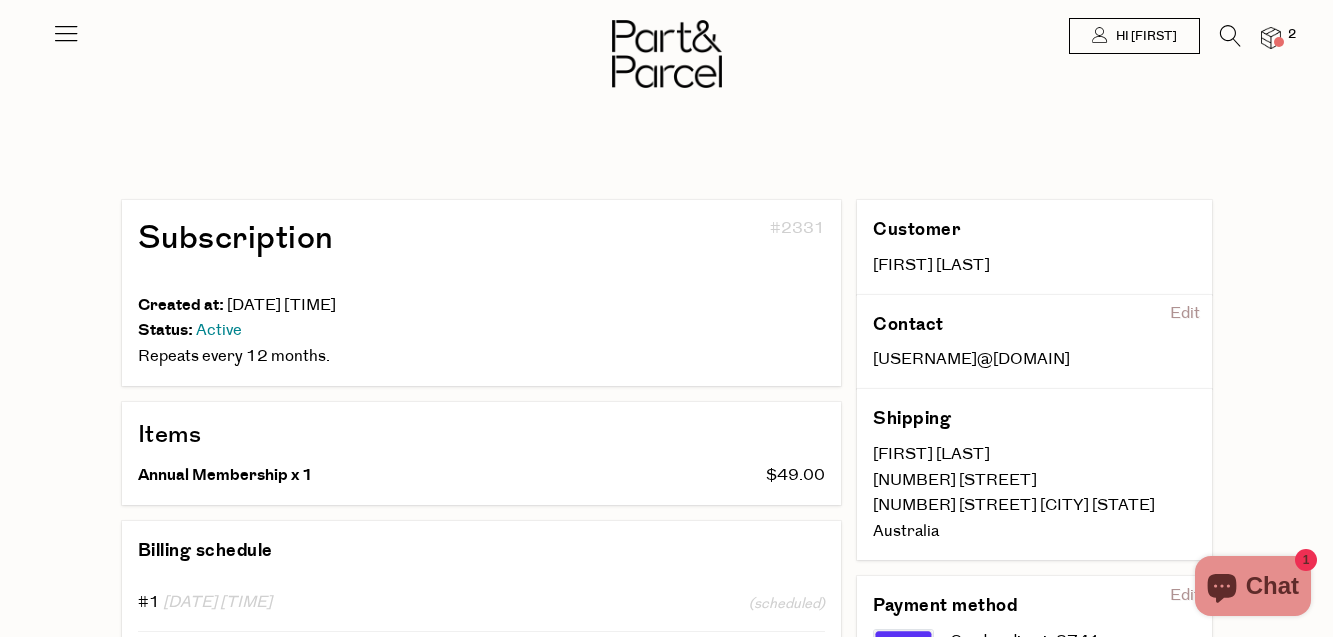 scroll, scrollTop: 0, scrollLeft: 0, axis: both 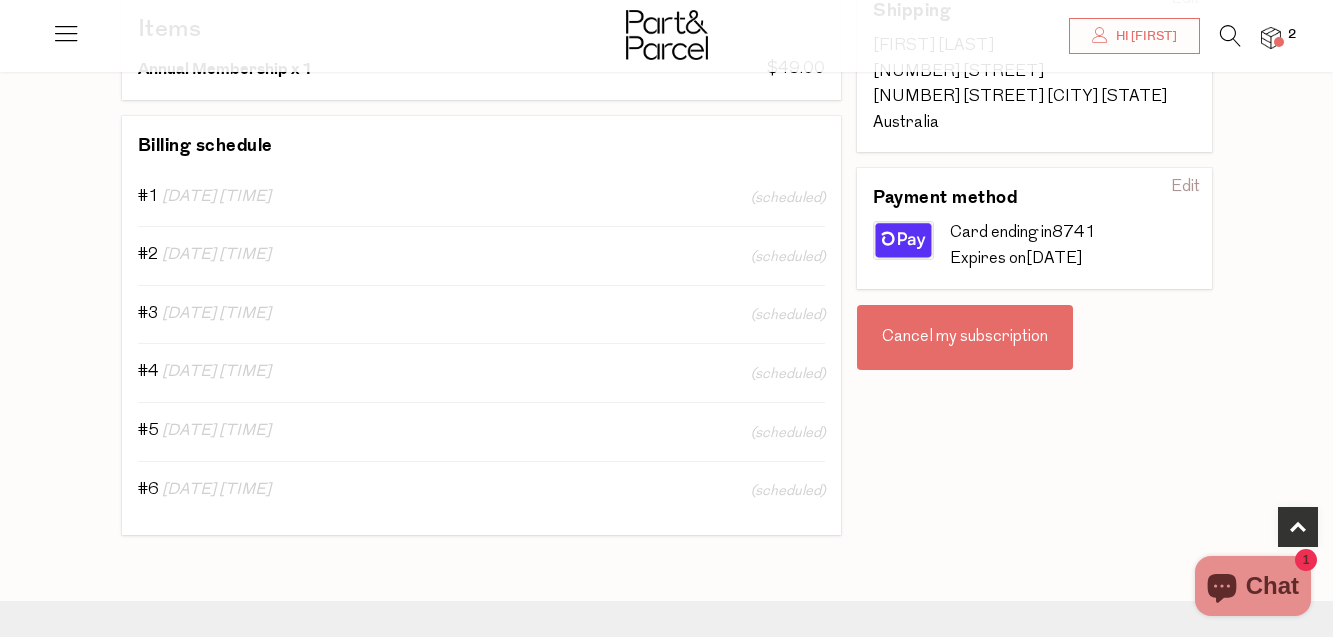 click on "Cancel my subscription" at bounding box center [965, 338] 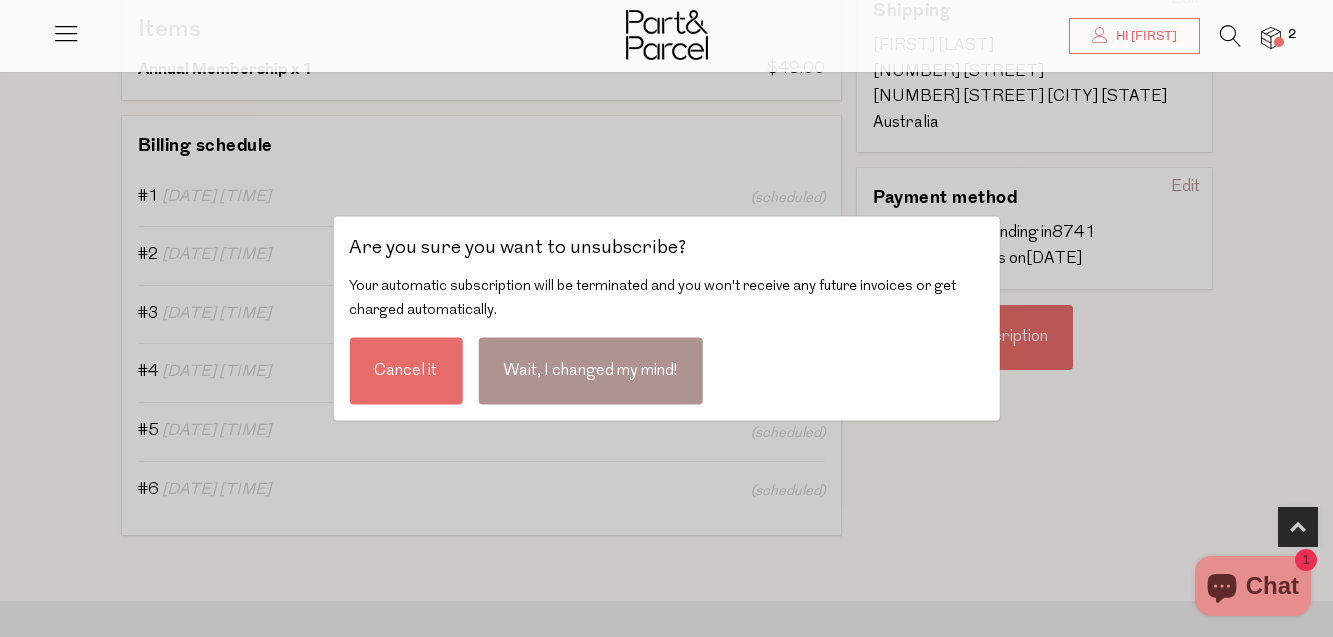 click on "Cancel it" at bounding box center (405, 371) 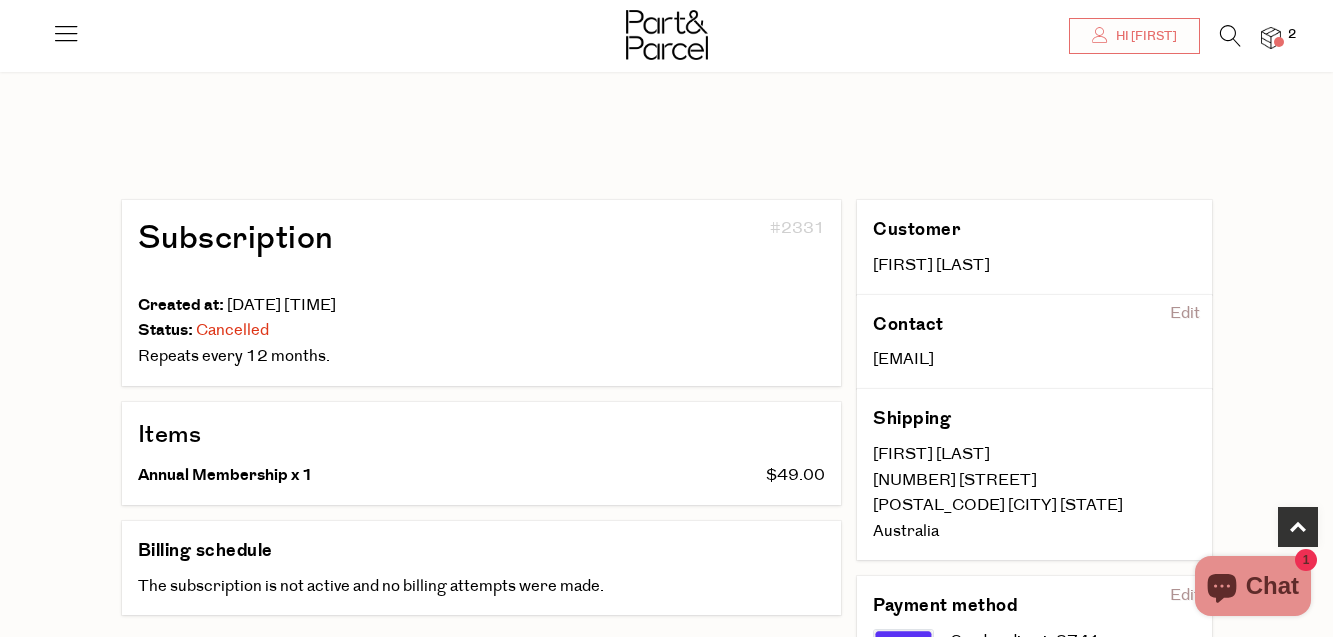 scroll, scrollTop: 408, scrollLeft: 0, axis: vertical 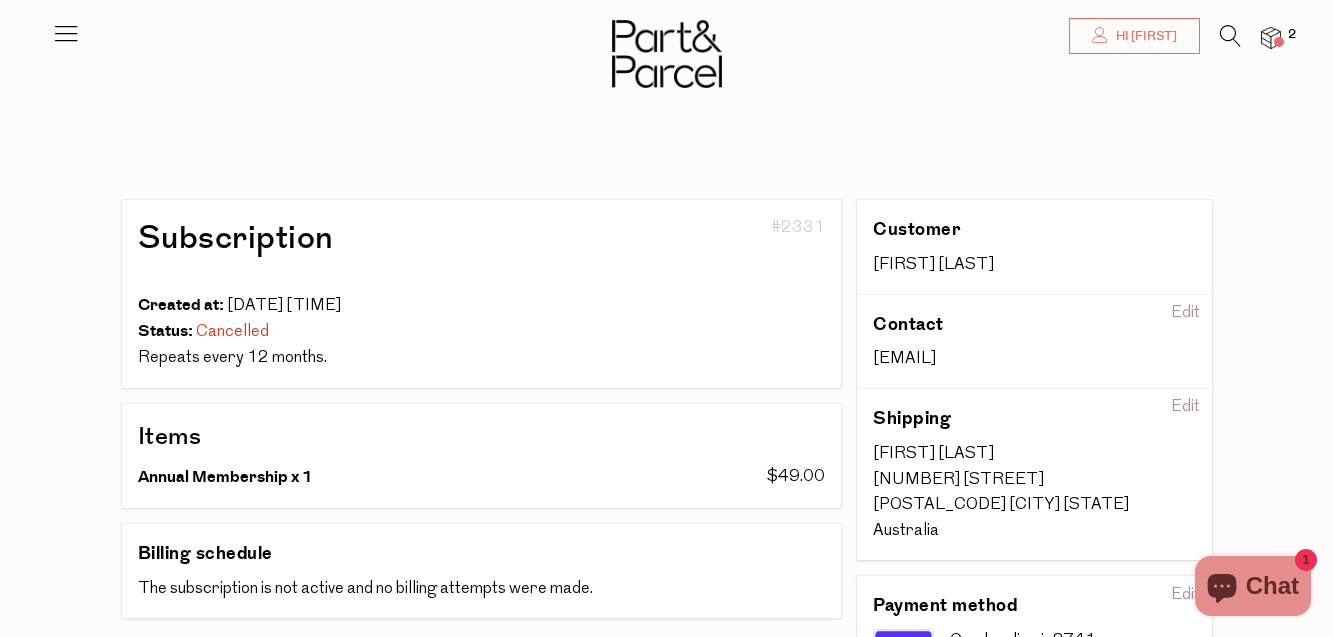 click on "Hi [FIRST]" at bounding box center [1134, 36] 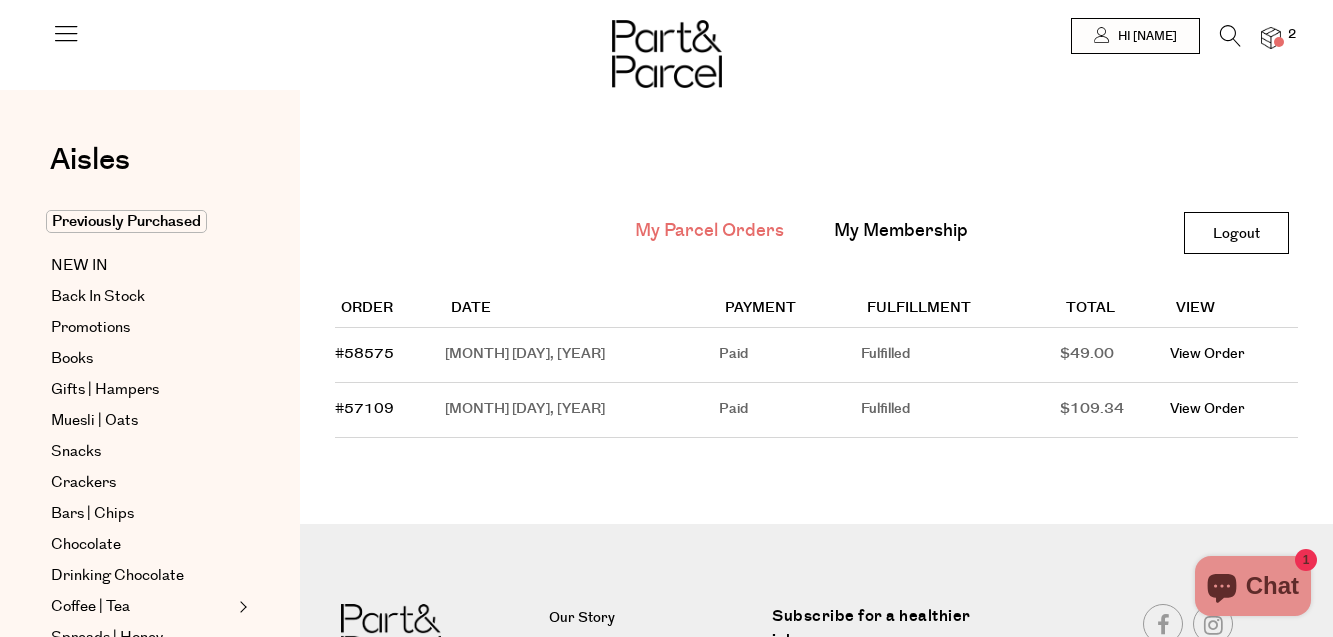 scroll, scrollTop: 0, scrollLeft: 0, axis: both 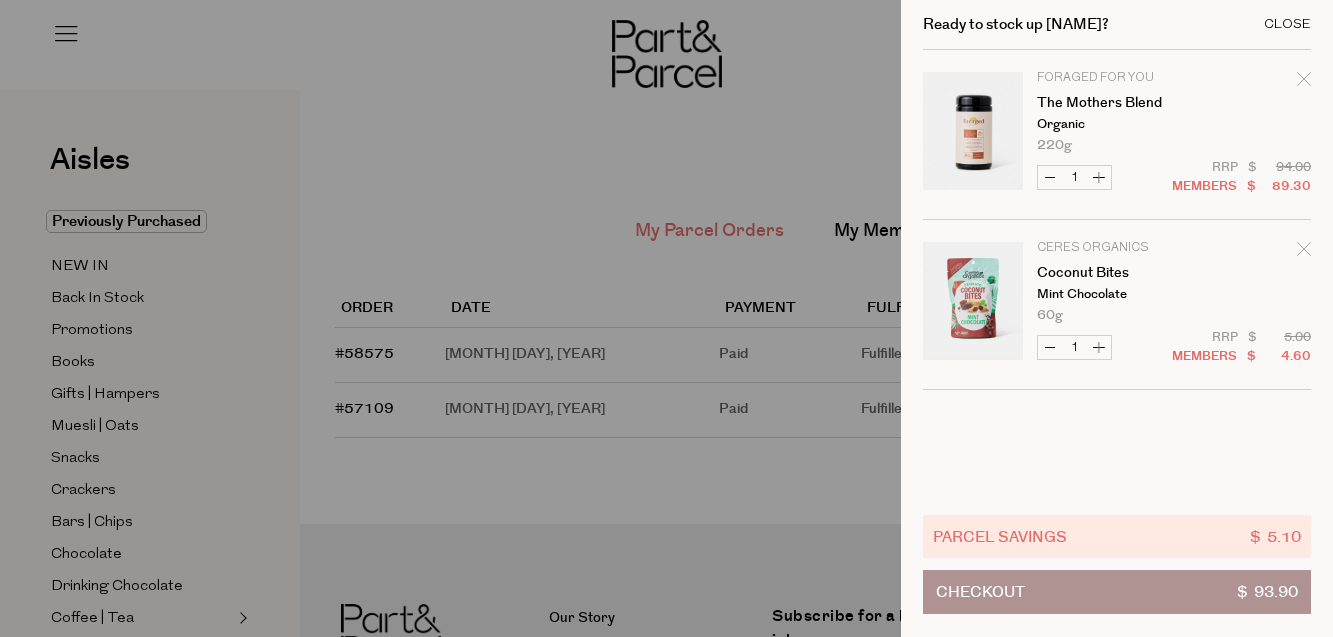 click on "Close" at bounding box center (1287, 24) 